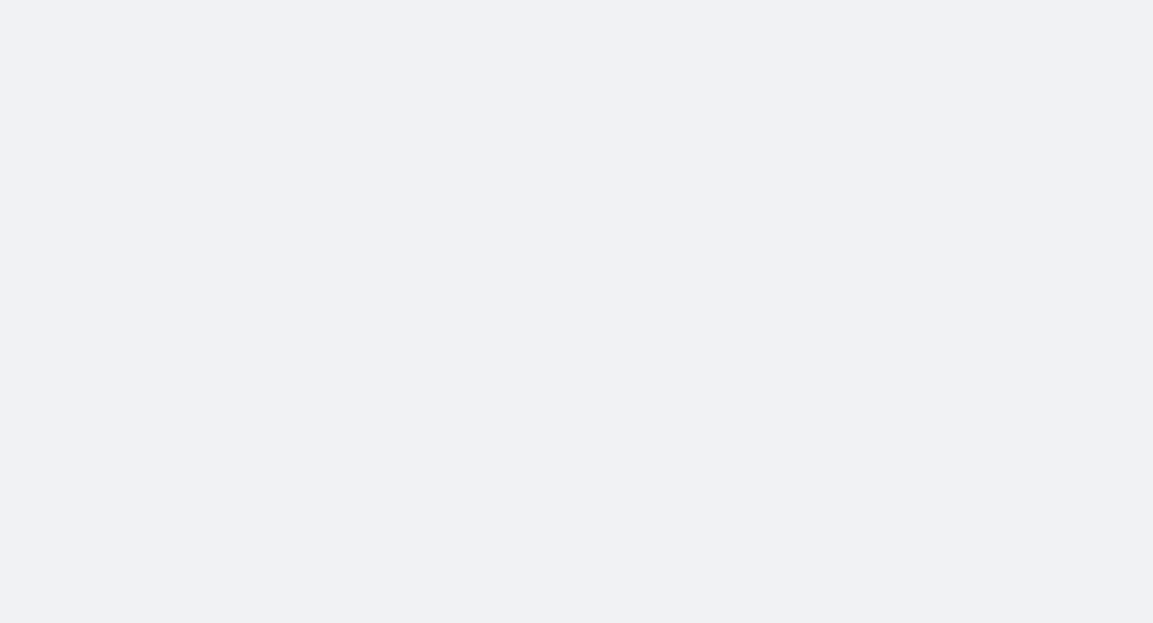 scroll, scrollTop: 0, scrollLeft: 0, axis: both 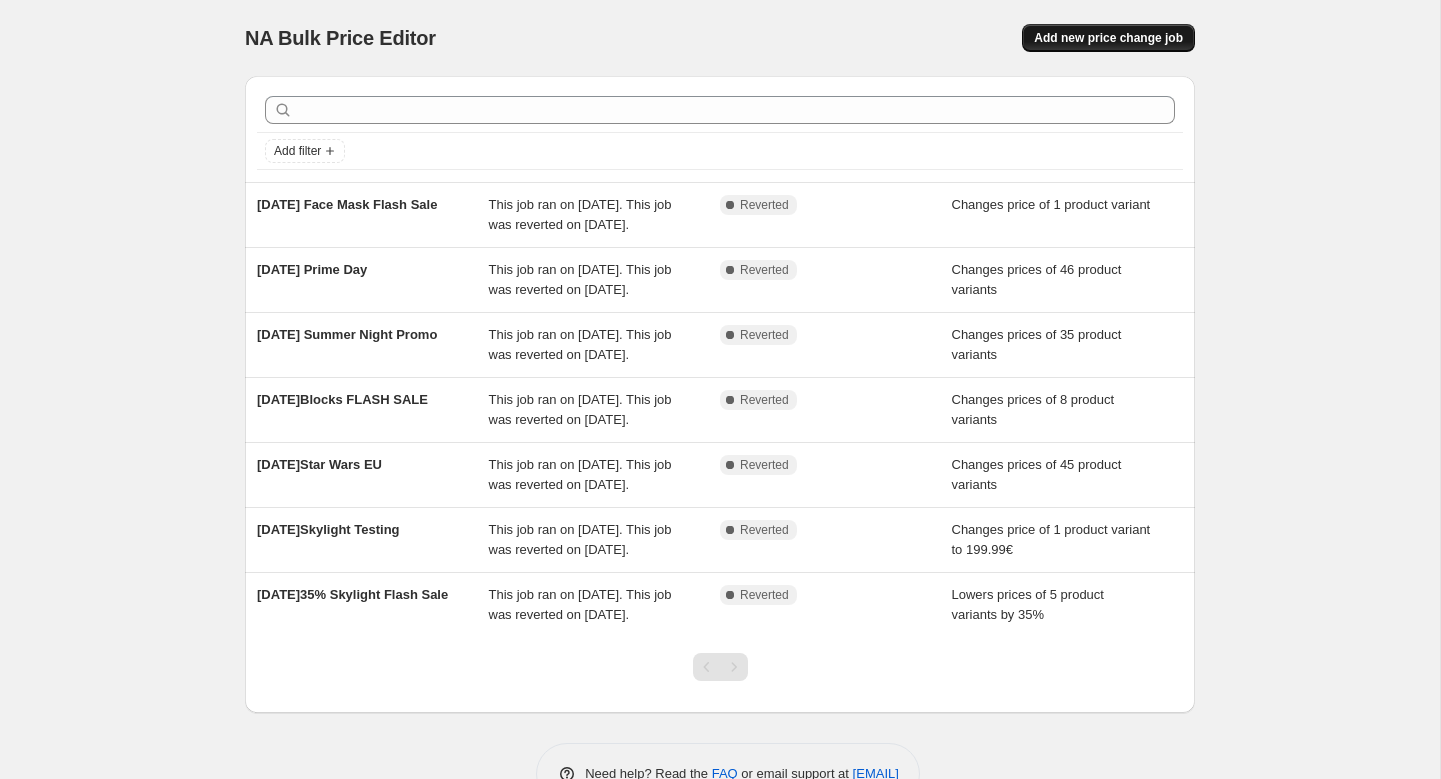click on "Add new price change job" at bounding box center (1108, 38) 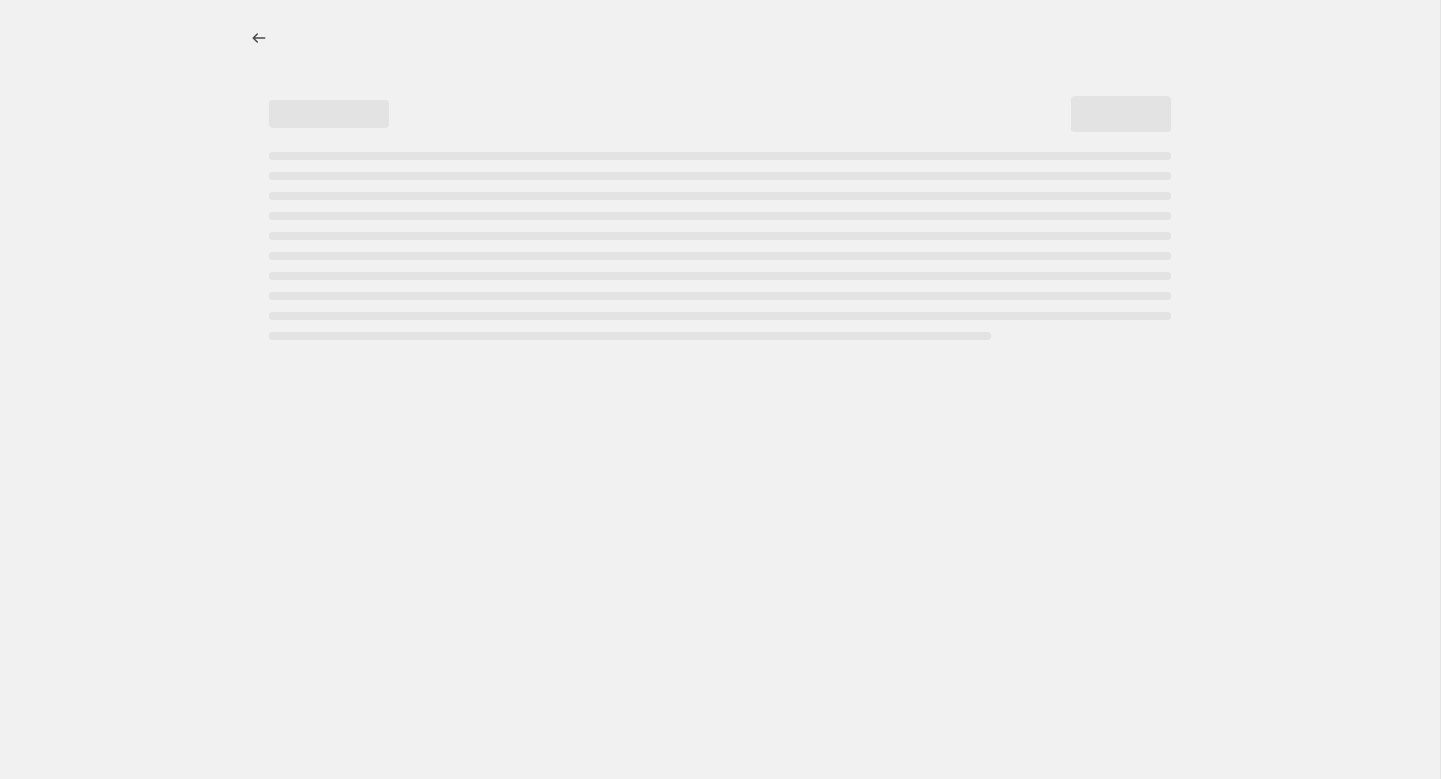 select on "percentage" 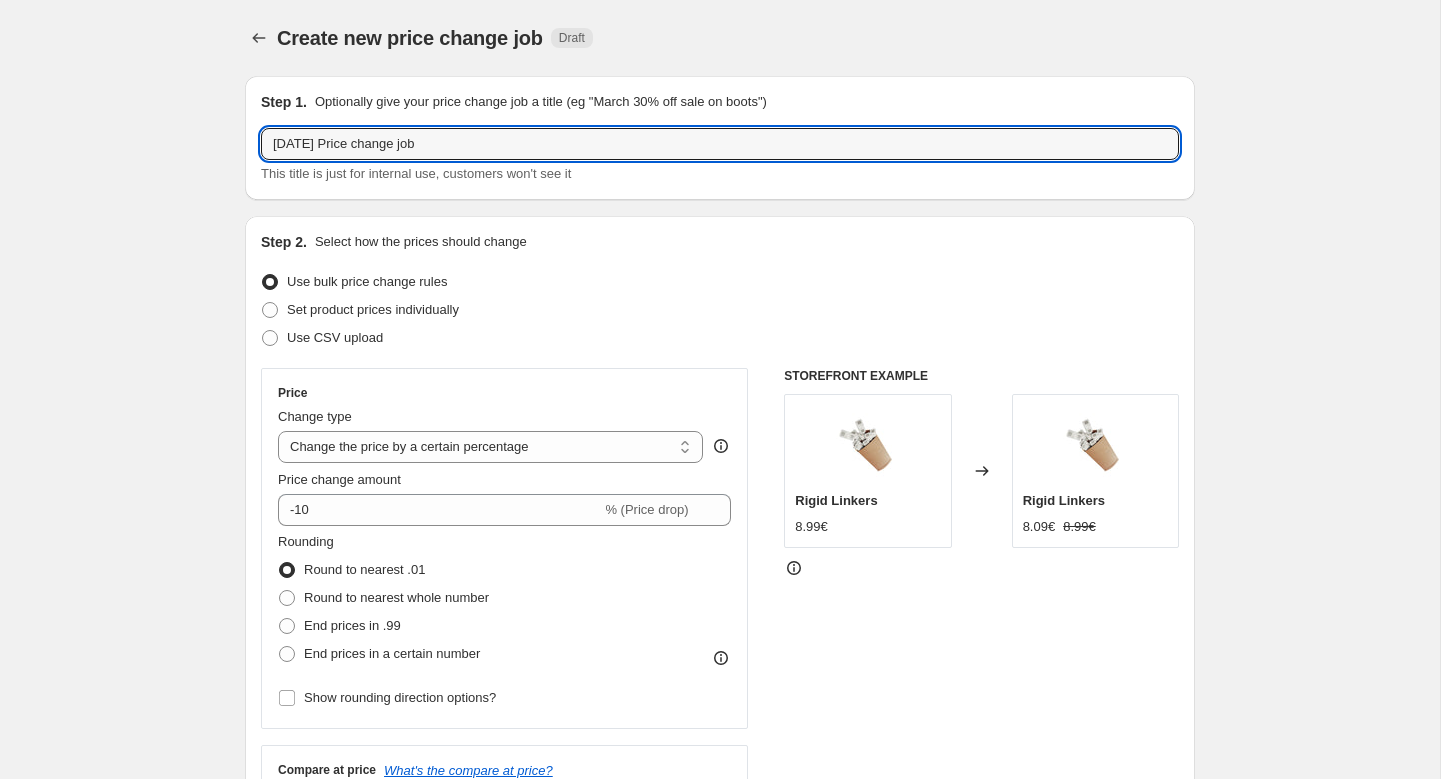 drag, startPoint x: 562, startPoint y: 141, endPoint x: 252, endPoint y: 139, distance: 310.00644 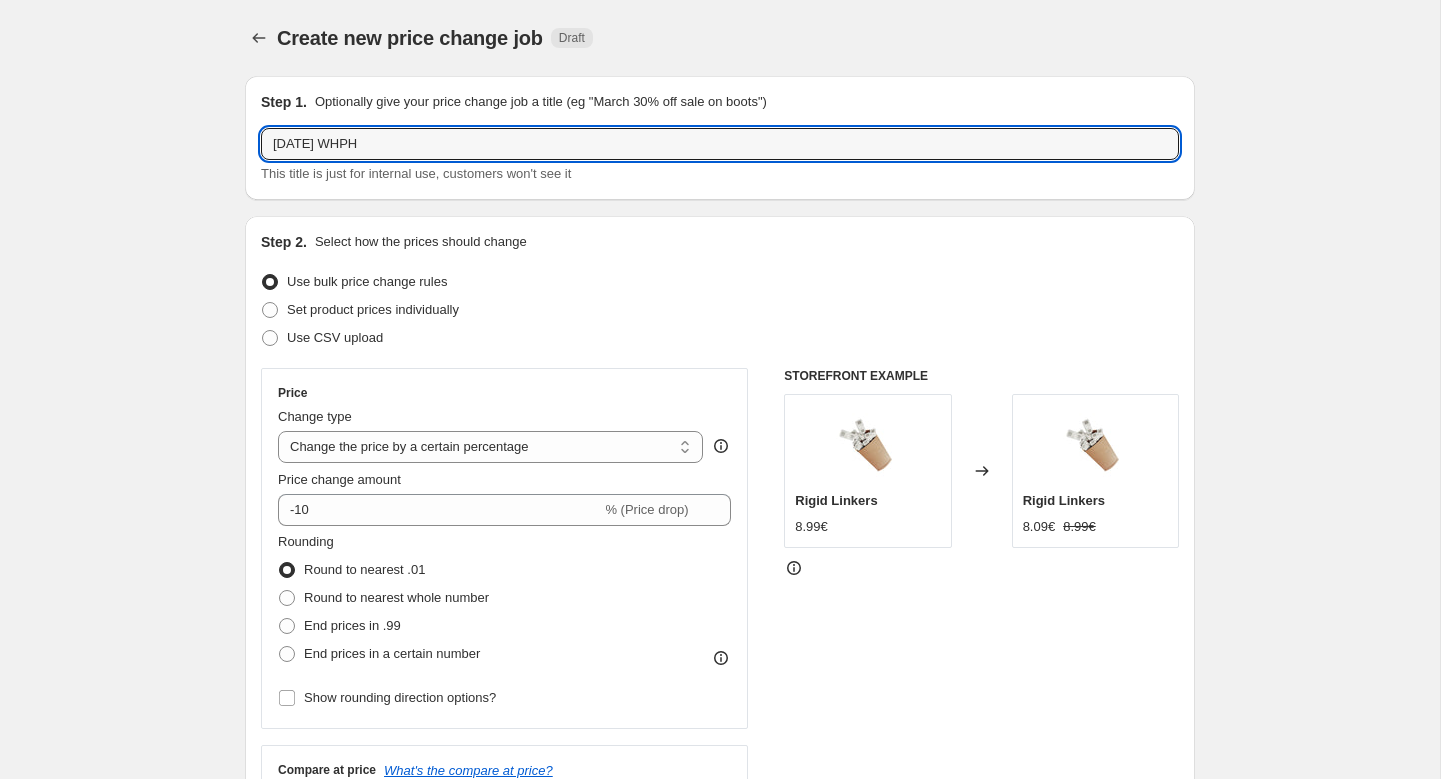type on "[DATE] WHPH" 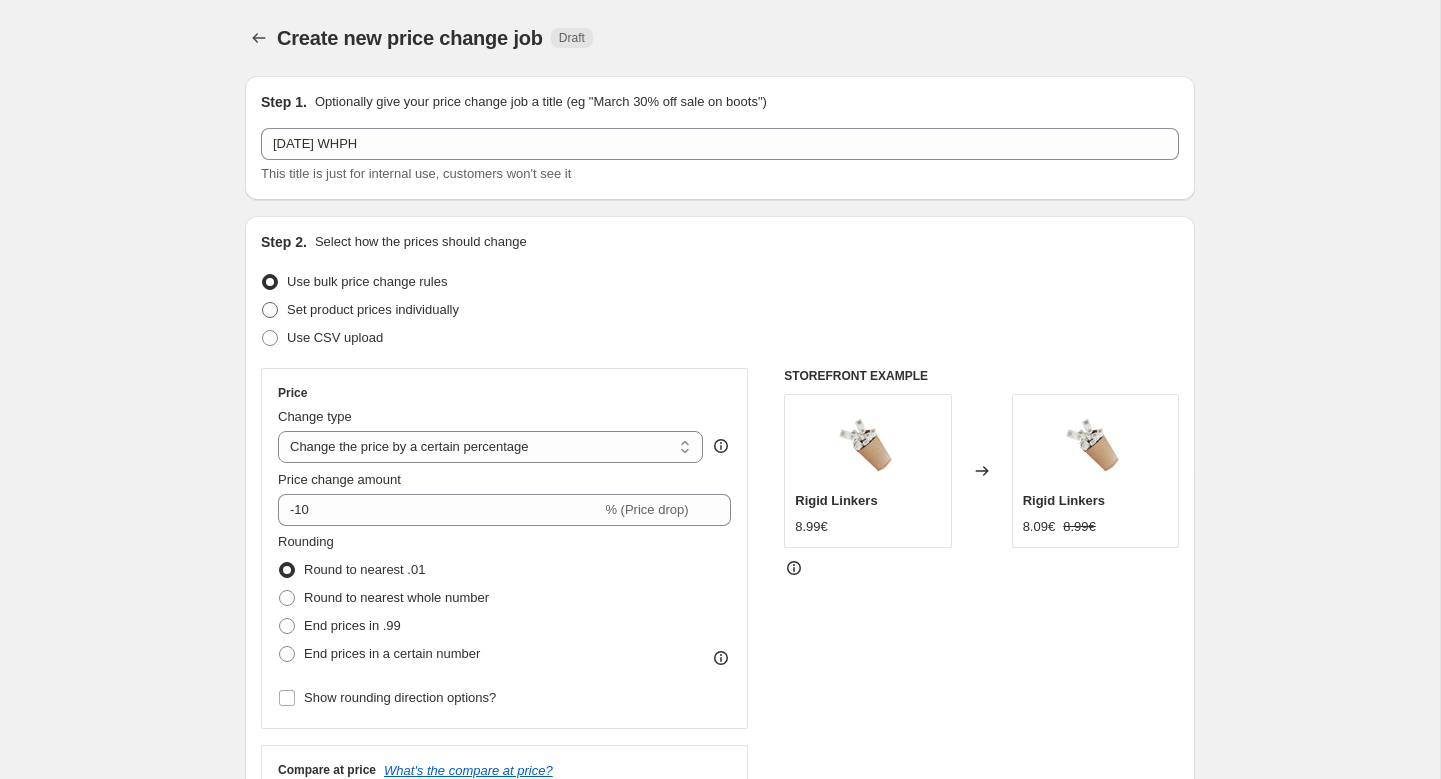 click on "Set product prices individually" at bounding box center (373, 309) 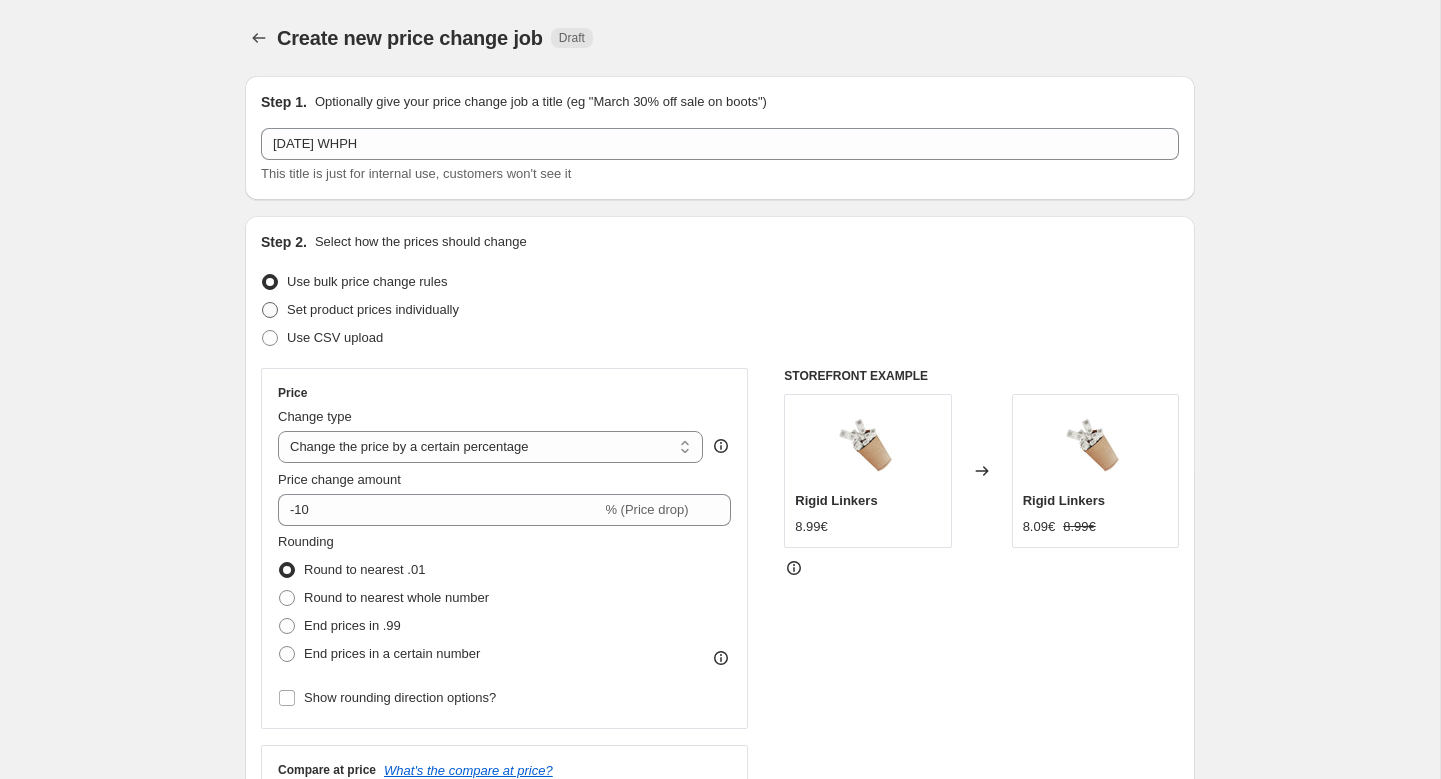 radio on "true" 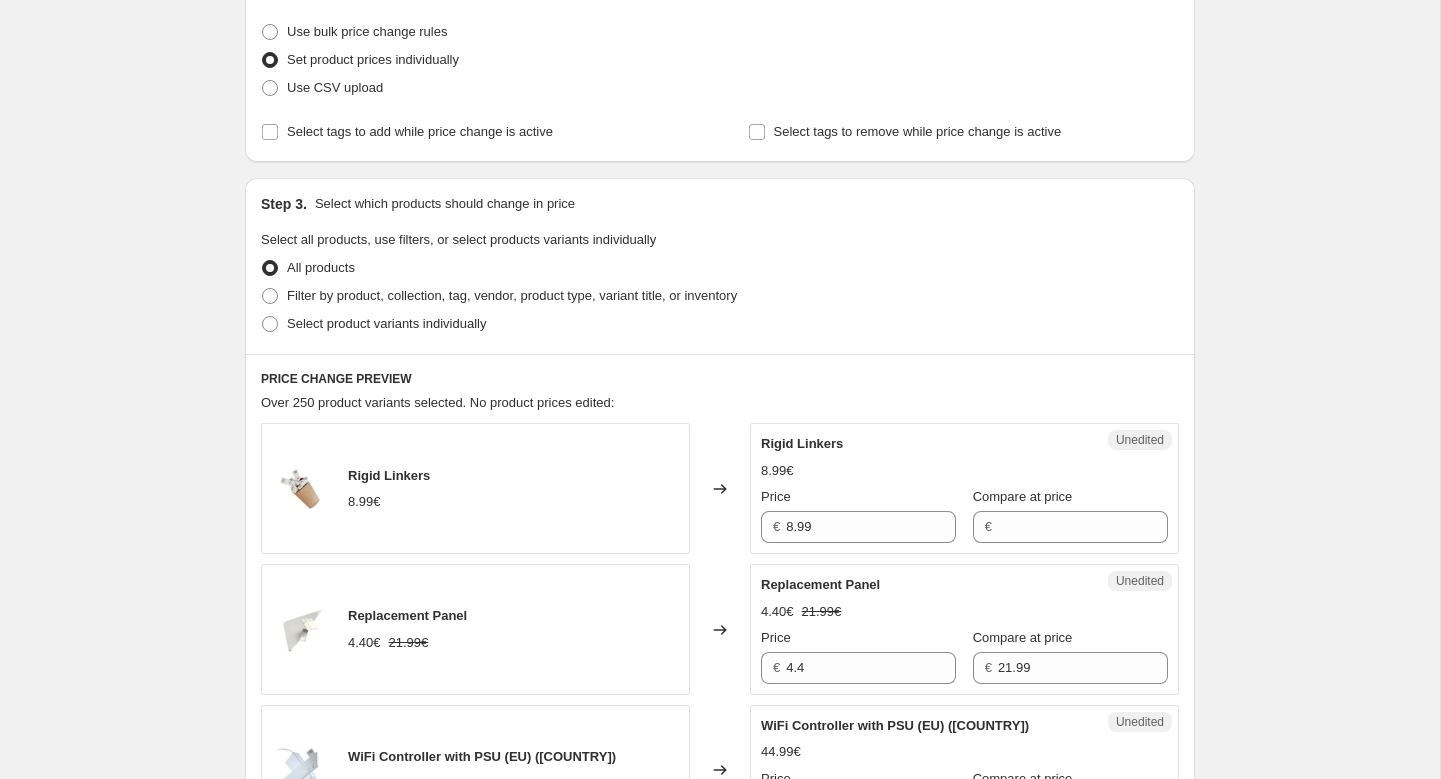 scroll, scrollTop: 258, scrollLeft: 0, axis: vertical 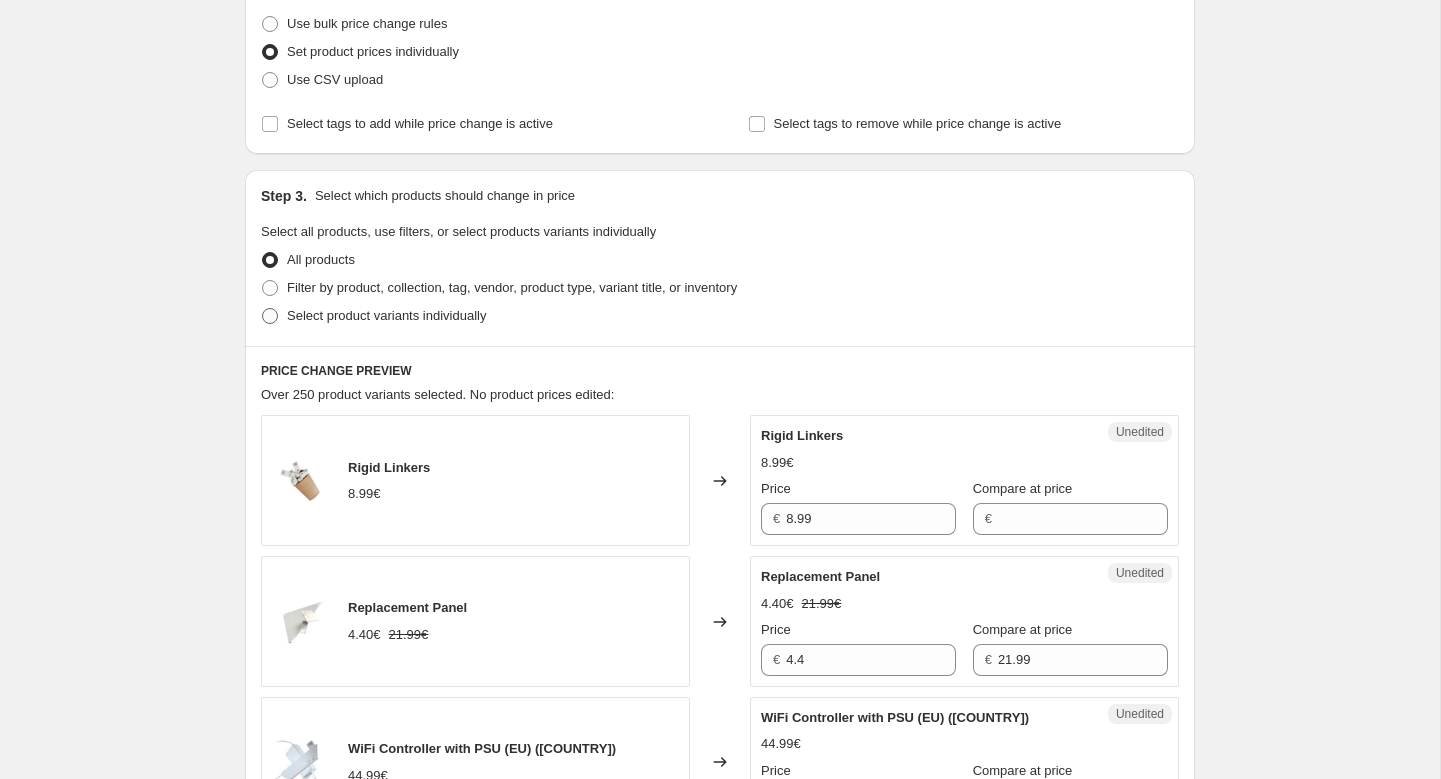 click on "Select product variants individually" at bounding box center [386, 315] 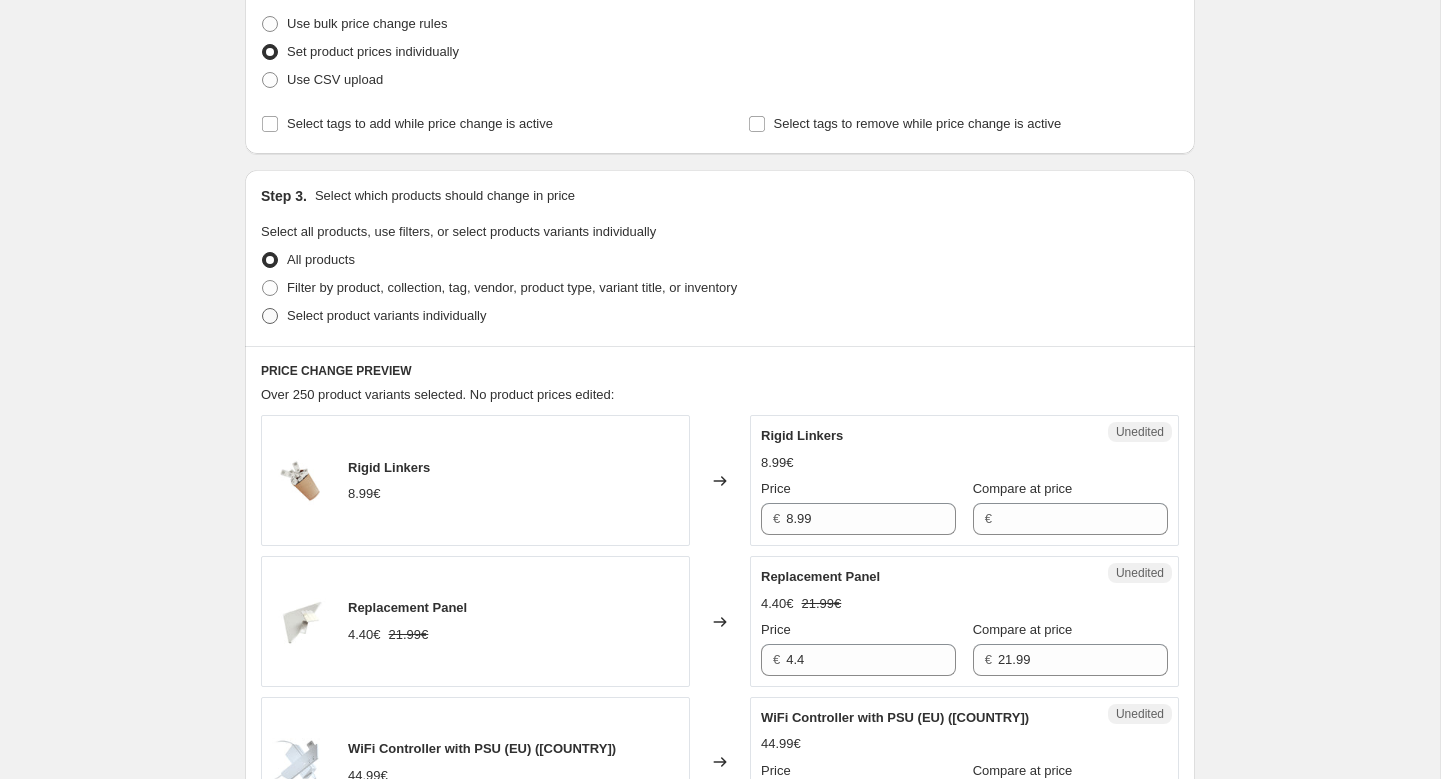 radio on "true" 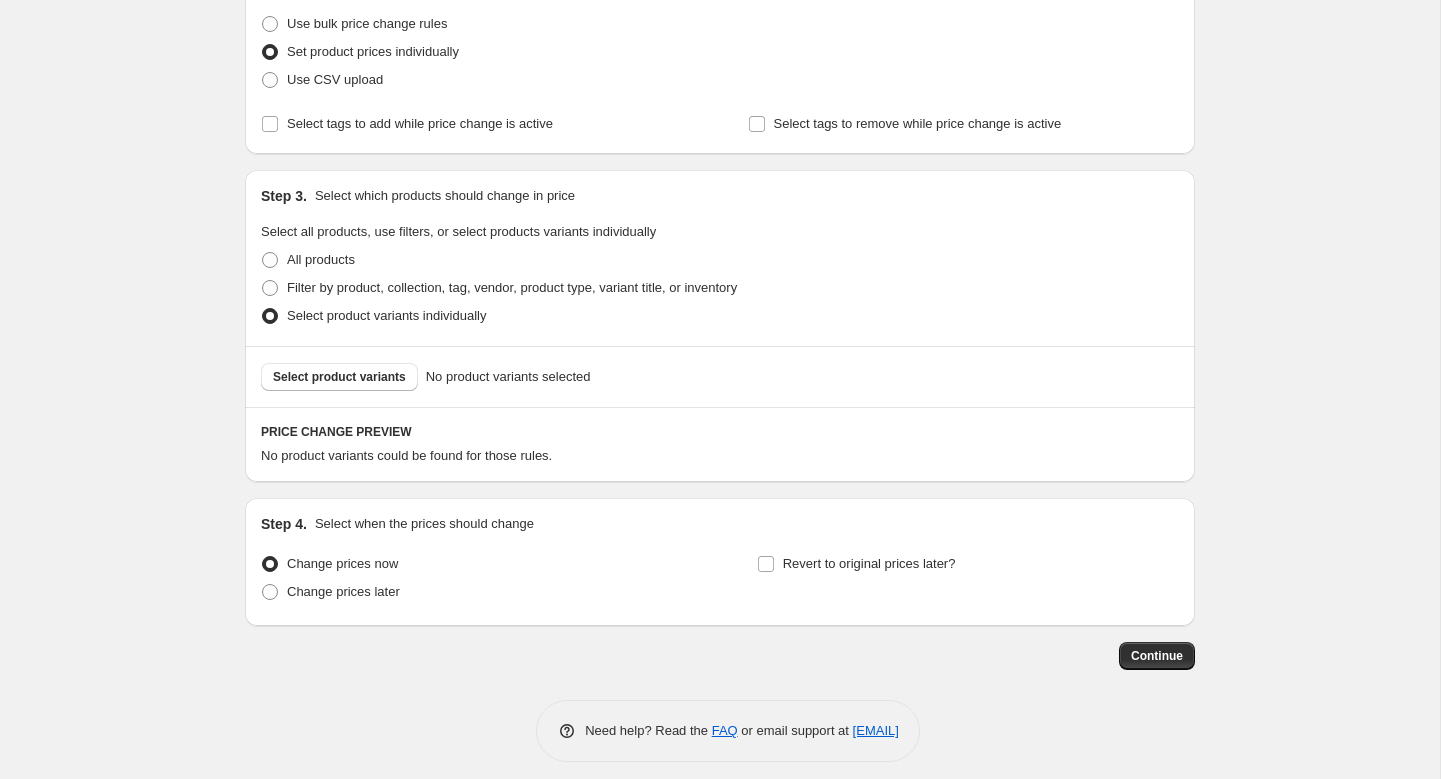 scroll, scrollTop: 270, scrollLeft: 0, axis: vertical 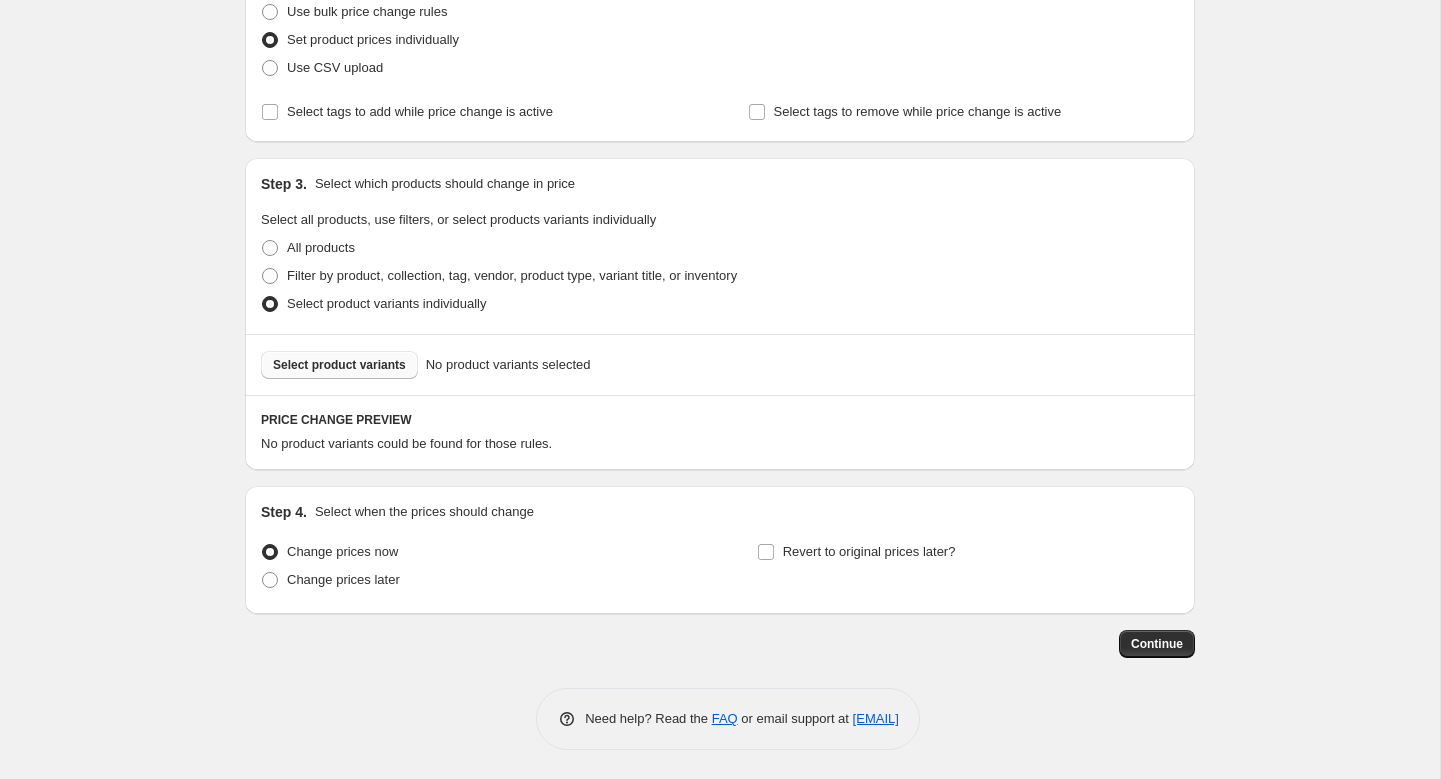 click on "Select product variants" at bounding box center (339, 365) 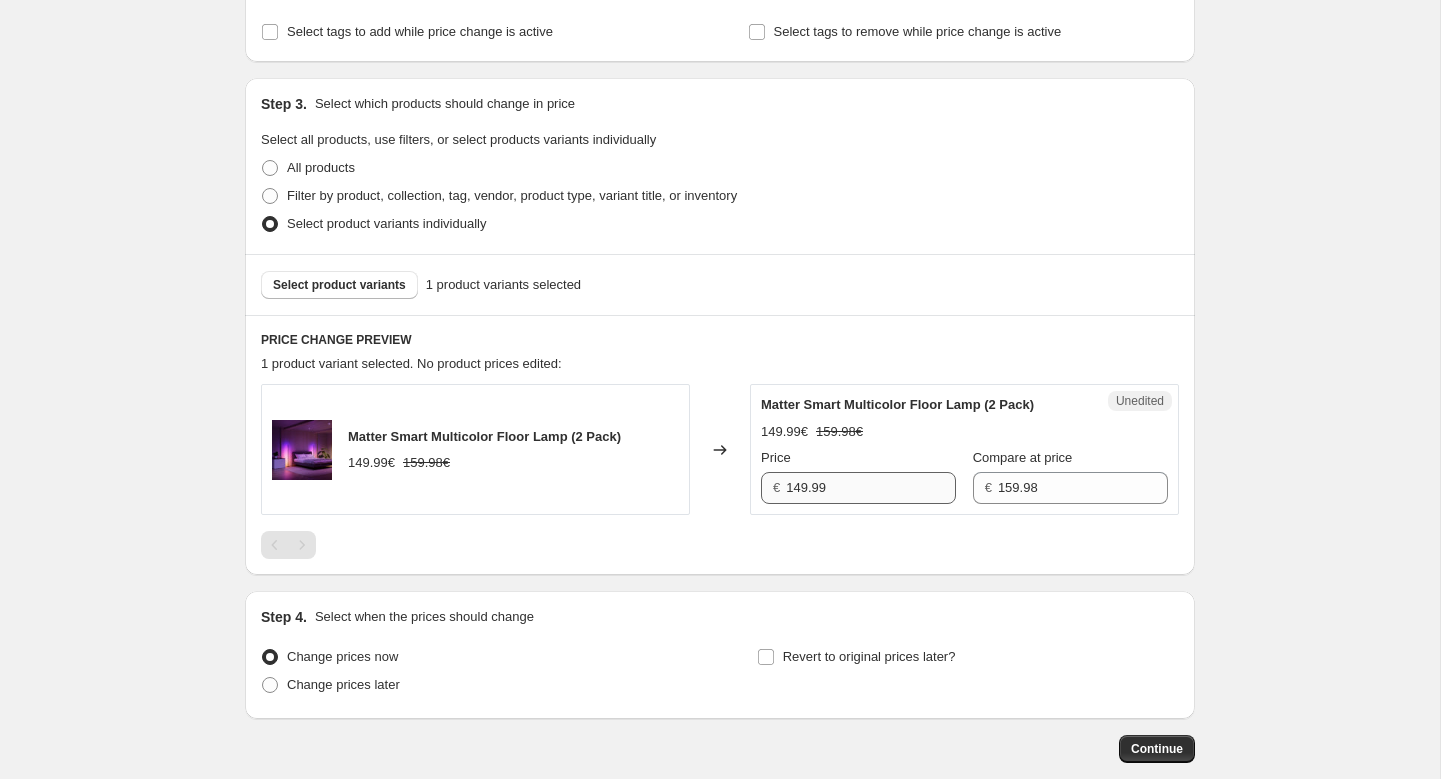 scroll, scrollTop: 368, scrollLeft: 0, axis: vertical 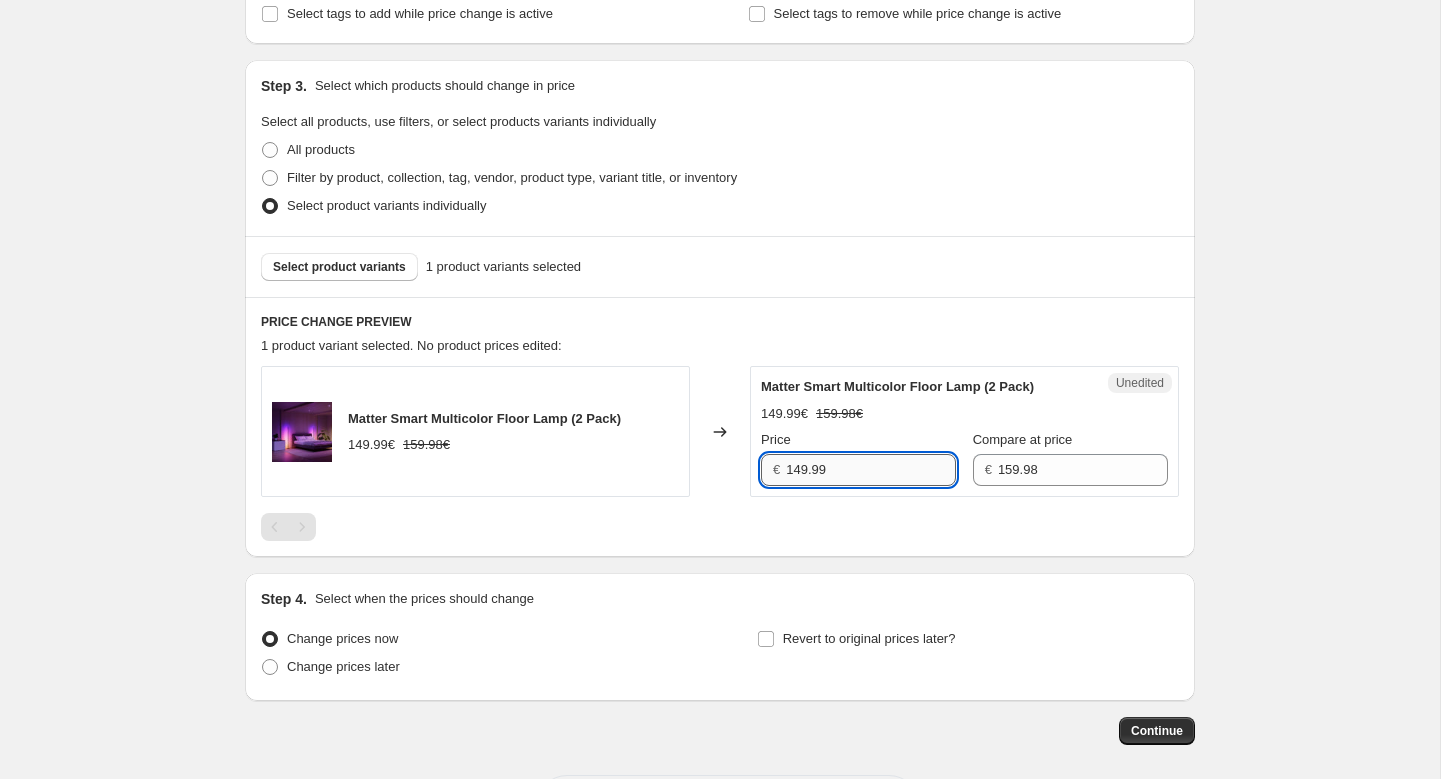click on "149.99" at bounding box center (871, 470) 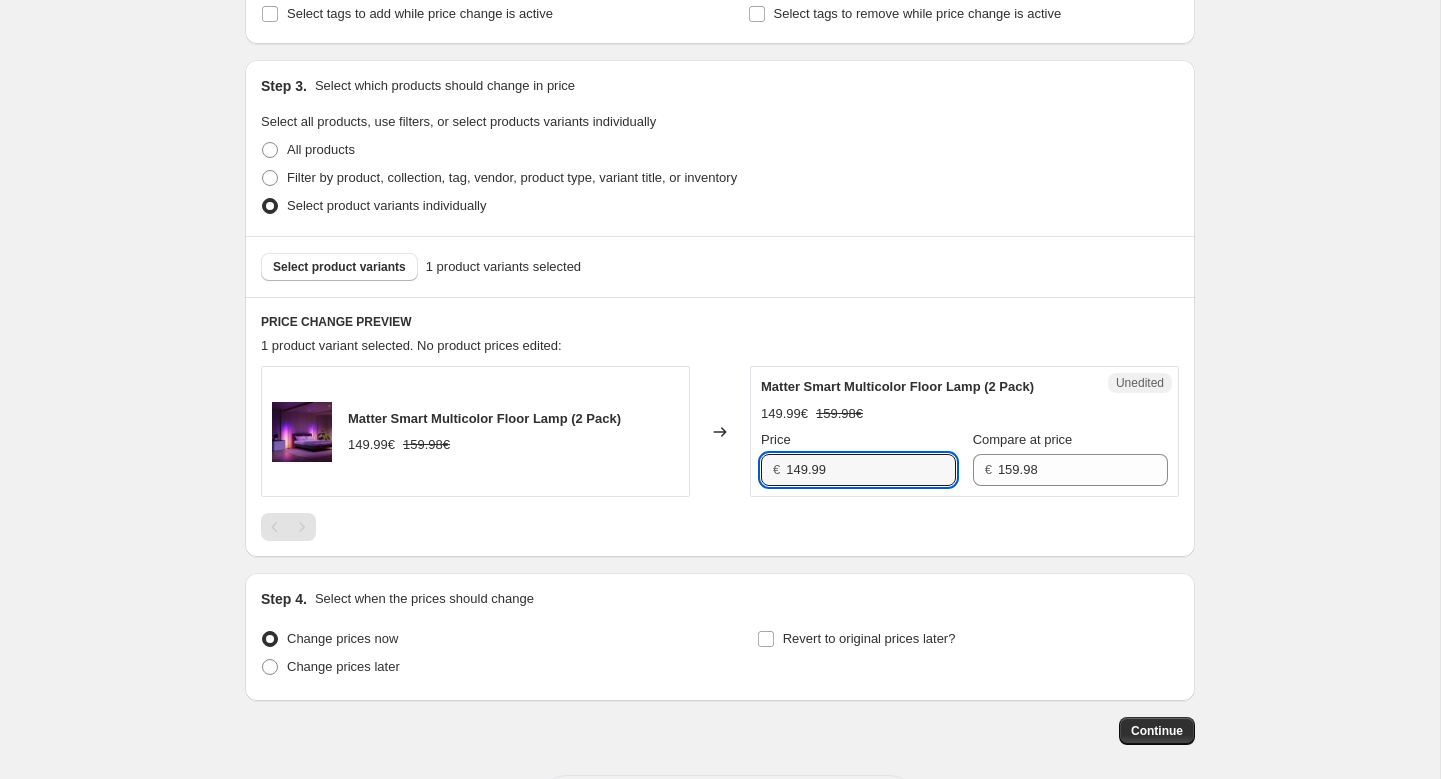 click on "Create new price change job. This page is ready Create new price change job Draft Step 1. Optionally give your price change job a title (eg "March 30% off sale on boots") [DATE] WHPH This title is just for internal use, customers won't see it Step 2. Select how the prices should change Use bulk price change rules Set product prices individually Use CSV upload Select tags to add while price change is active Select tags to remove while price change is active Step 3. Select which products should change in price Select all products, use filters, or select products variants individually All products Filter by product, collection, tag, vendor, product type, variant title, or inventory Select product variants individually Select product variants 1   product variants selected PRICE CHANGE PREVIEW 1 product variant selected. No product prices edited: Matter Smart Multicolor Floor Lamp (2 Pack) 149.99€ 159.98€ Changed to Unedited Matter Smart Multicolor Floor Lamp (2 Pack) 149.99€ 159.98€ Price € €" at bounding box center (720, 249) 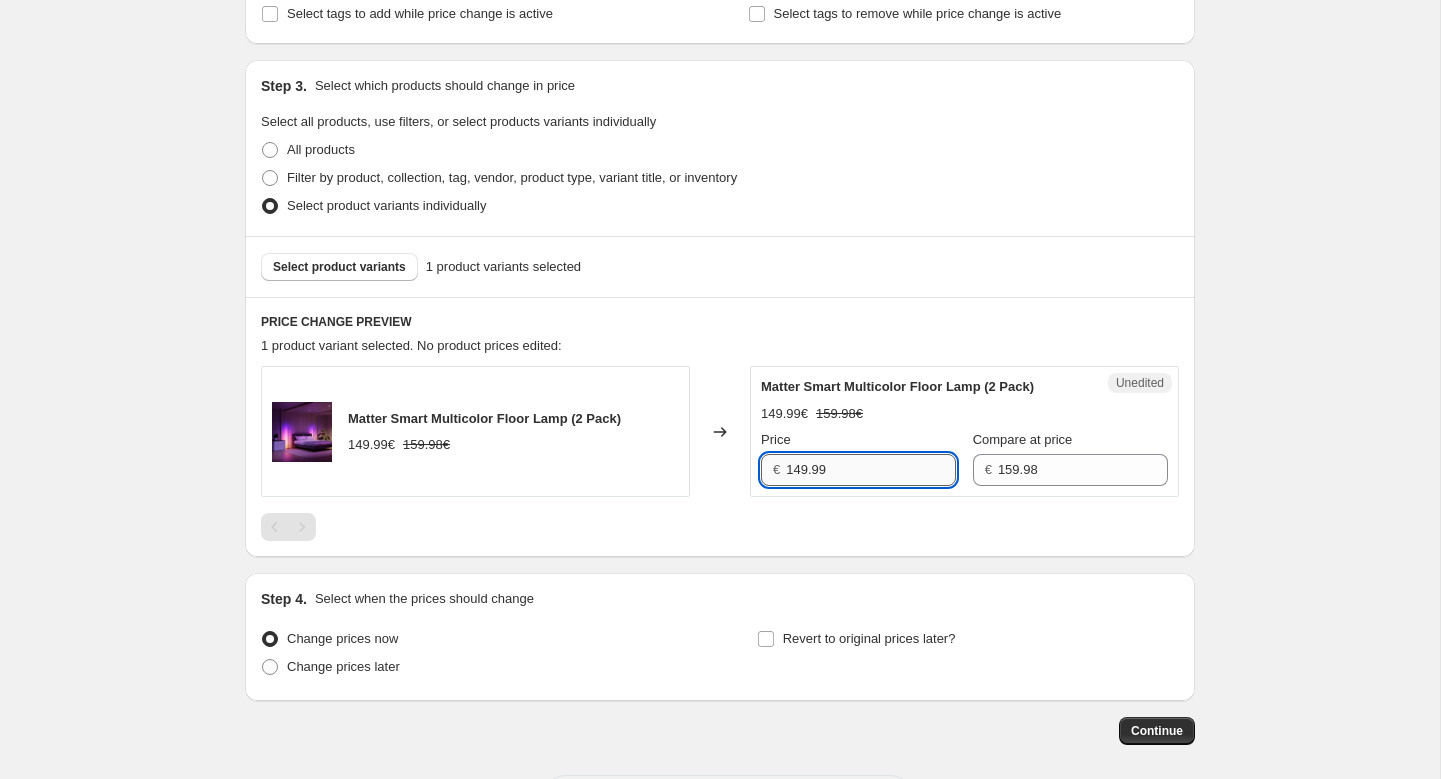 click on "149.99" at bounding box center (871, 470) 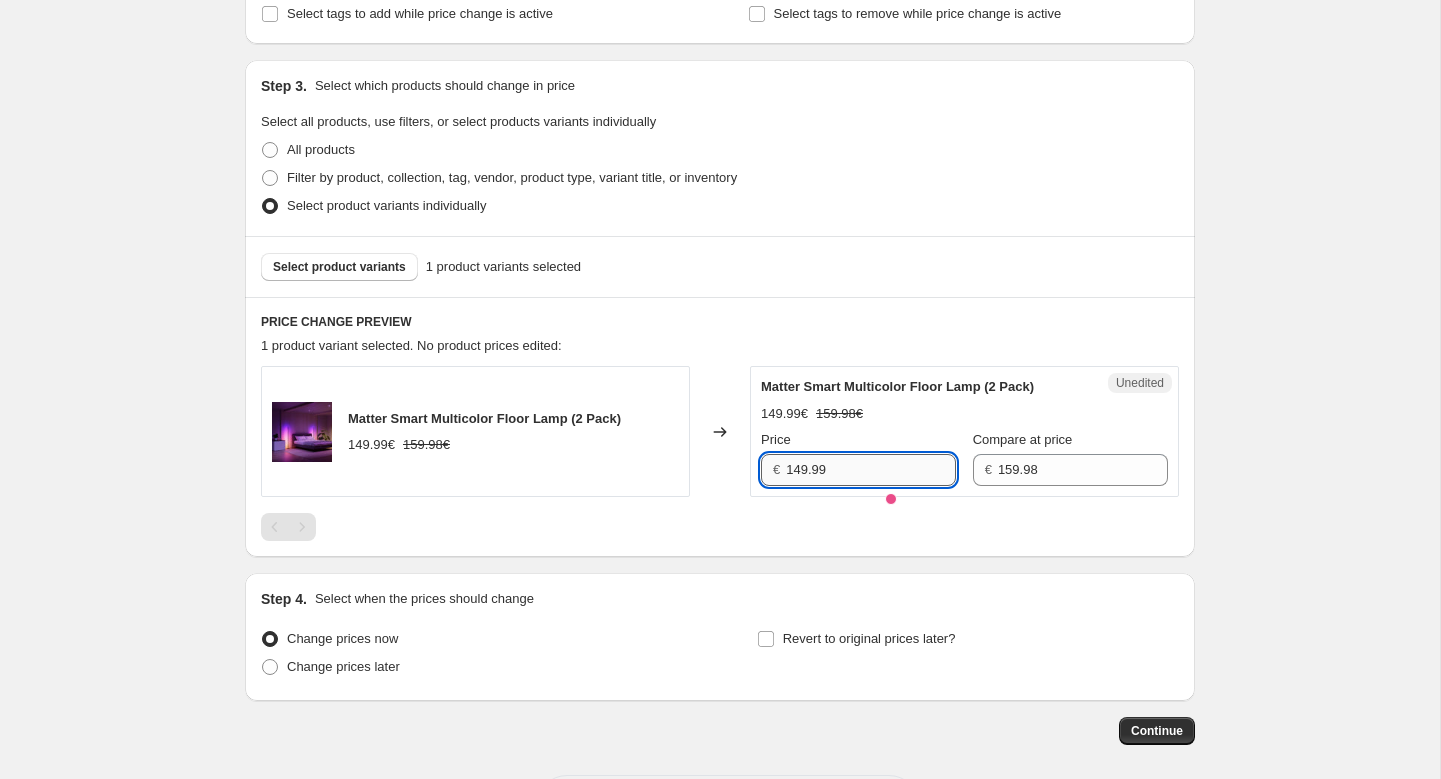 paste on "34.38" 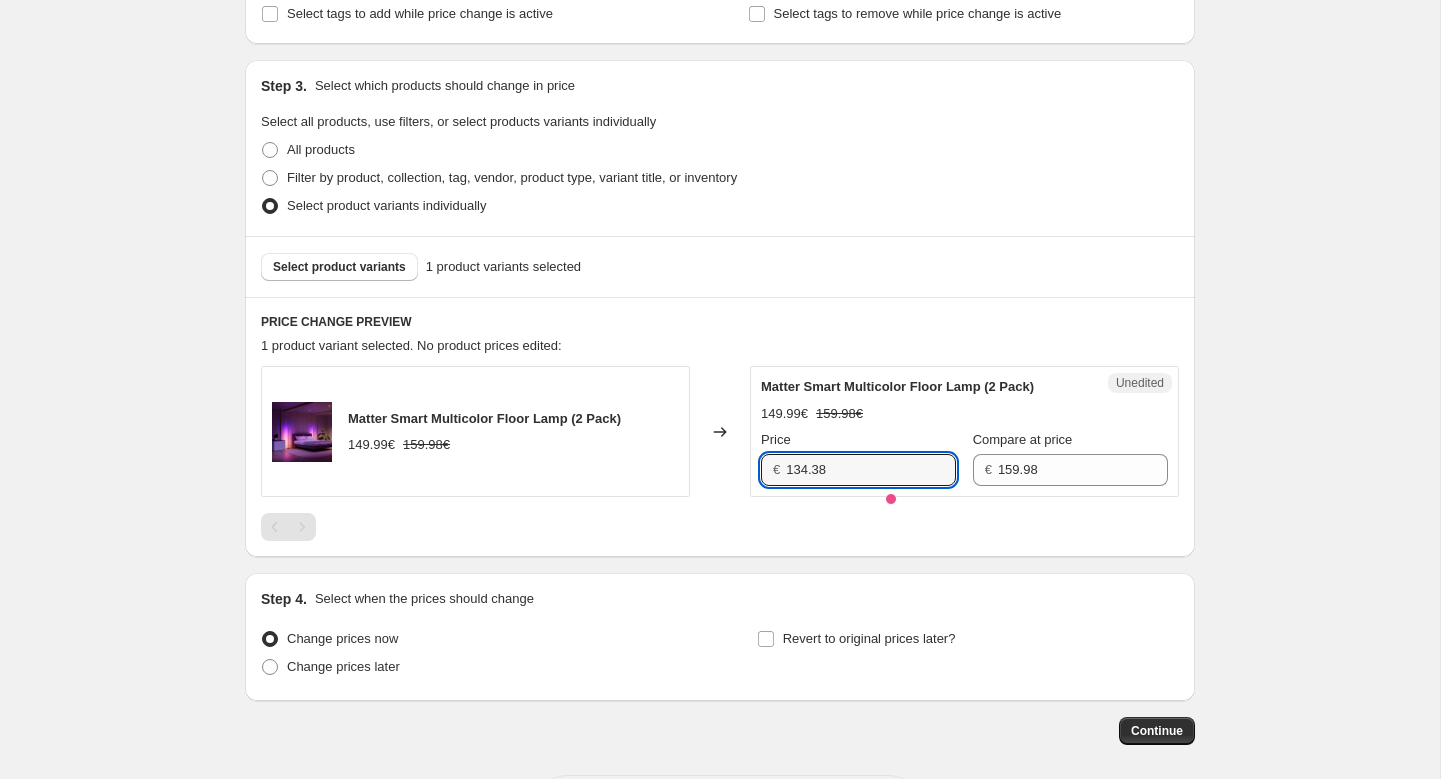 type on "134.38" 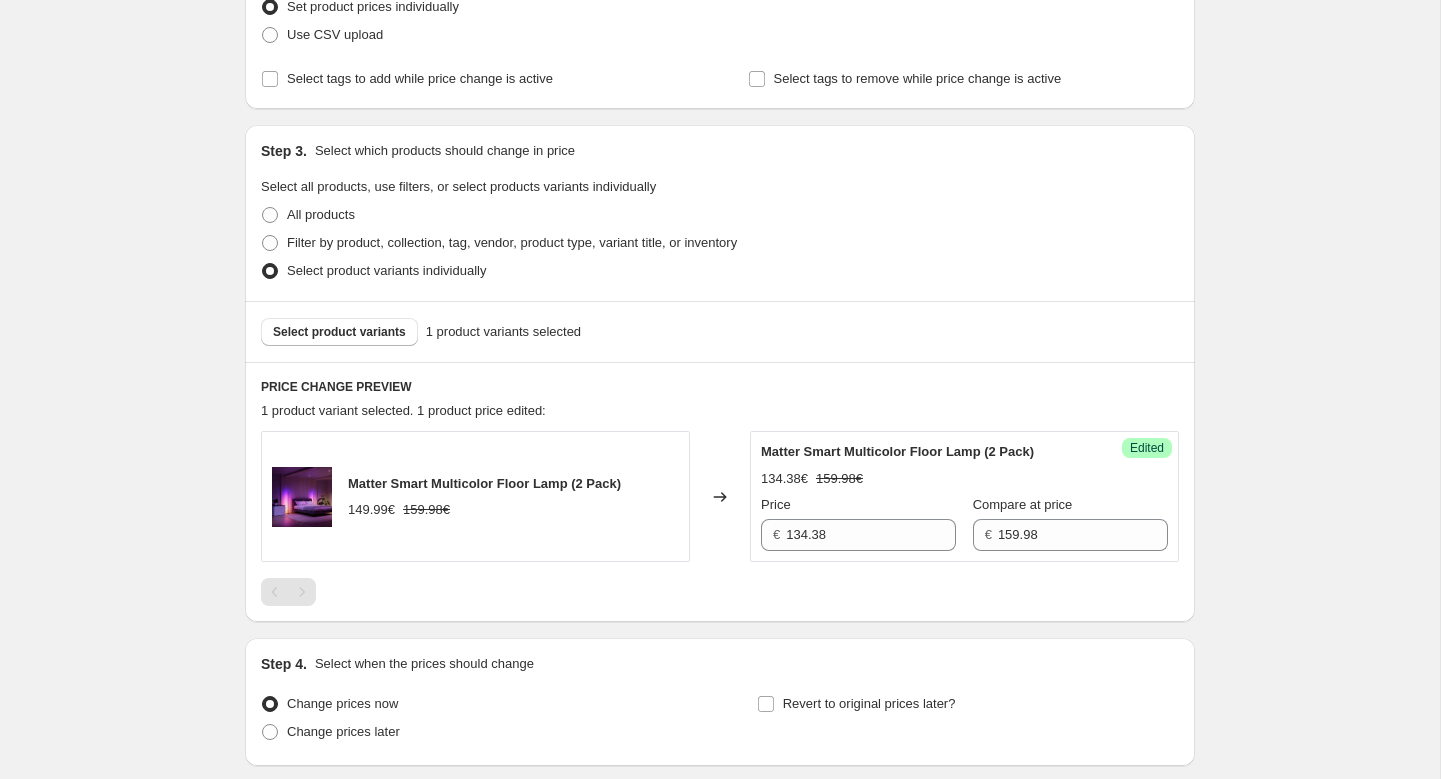 scroll, scrollTop: 293, scrollLeft: 0, axis: vertical 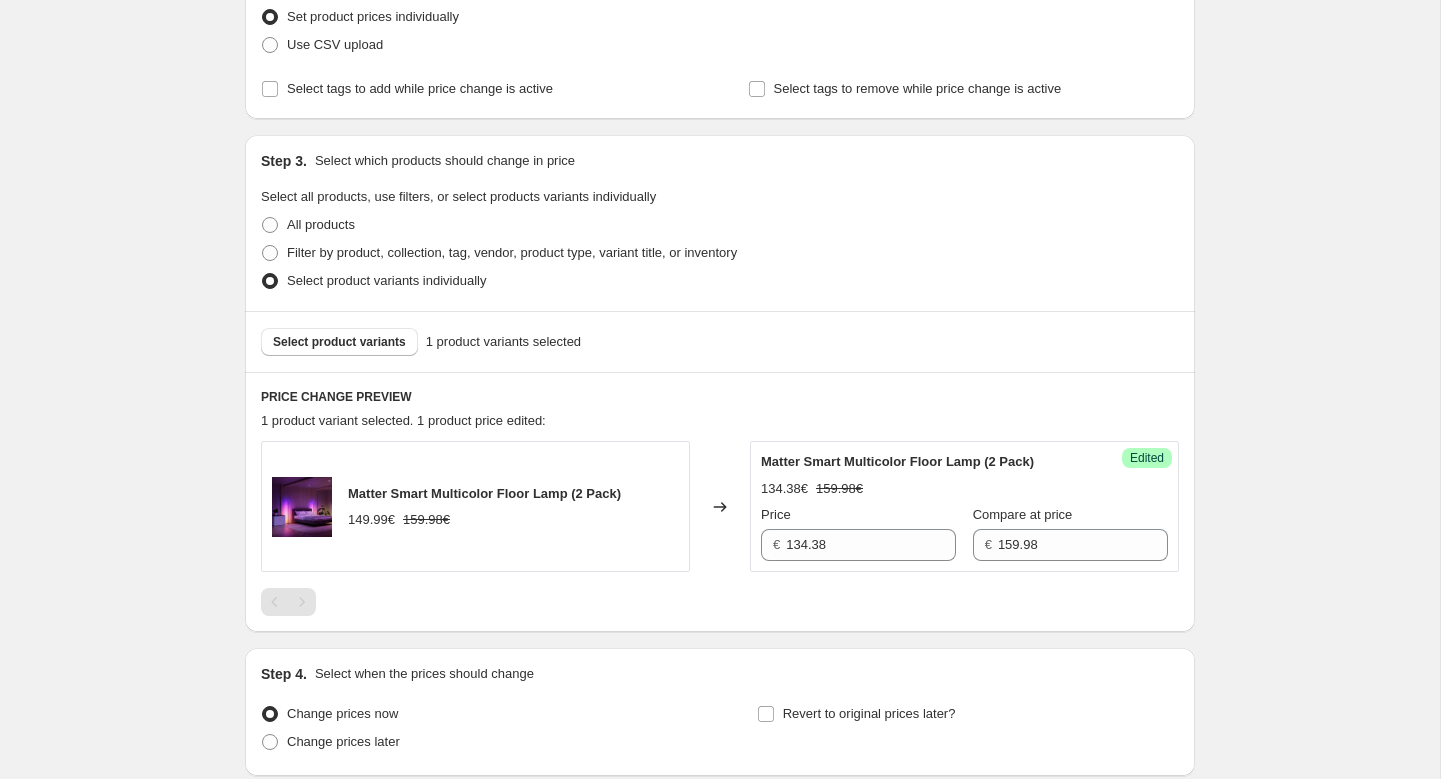 click on "Select product variants 1   product variants selected" at bounding box center (720, 341) 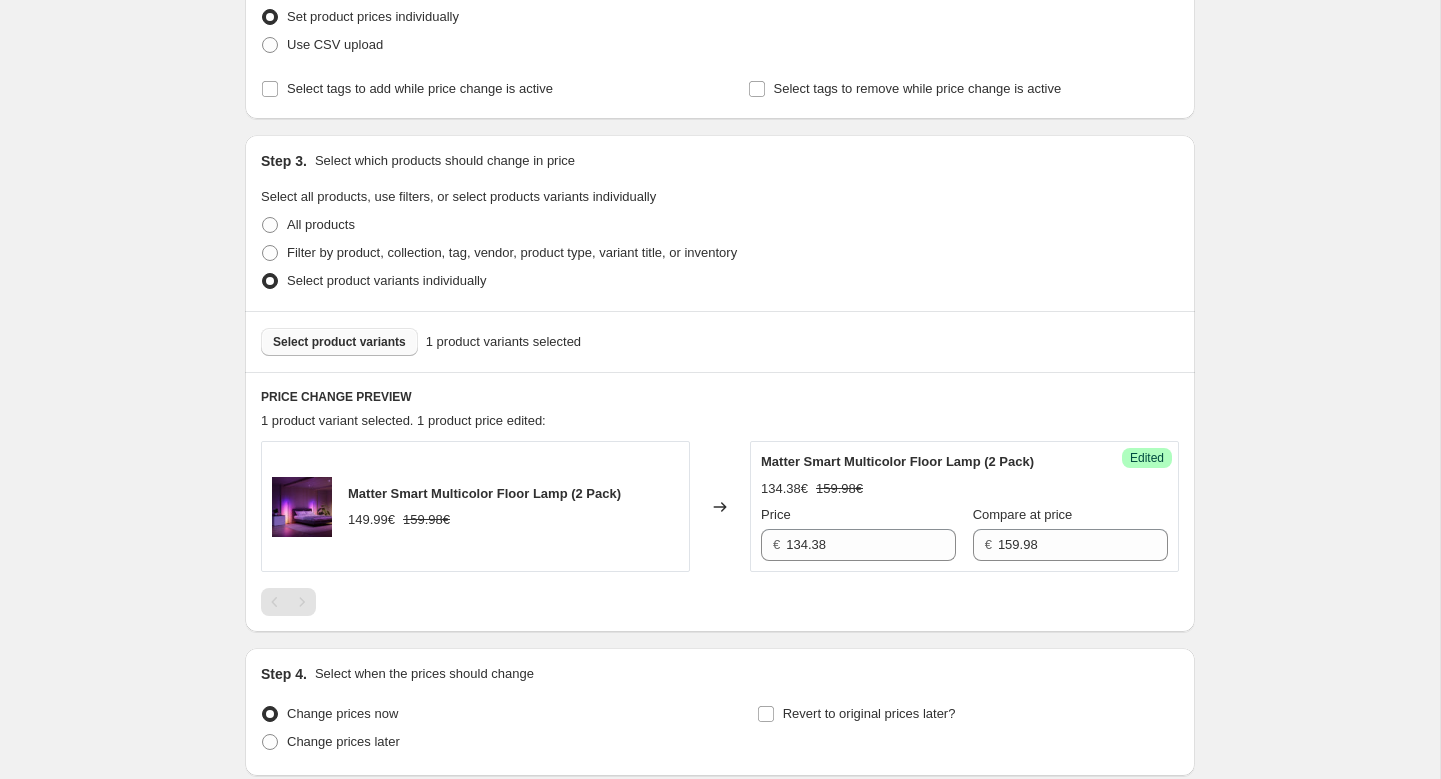 click on "Select product variants" at bounding box center (339, 342) 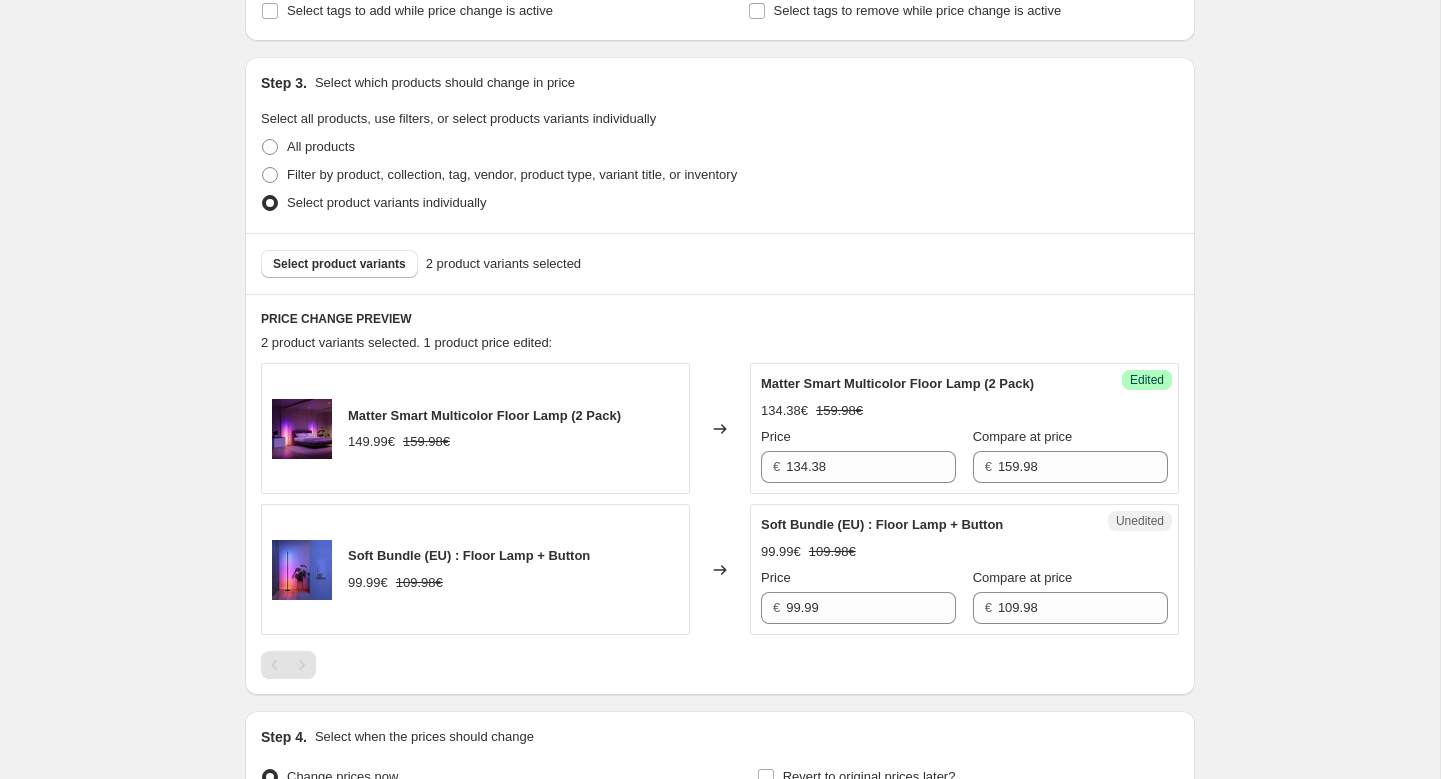 scroll, scrollTop: 406, scrollLeft: 0, axis: vertical 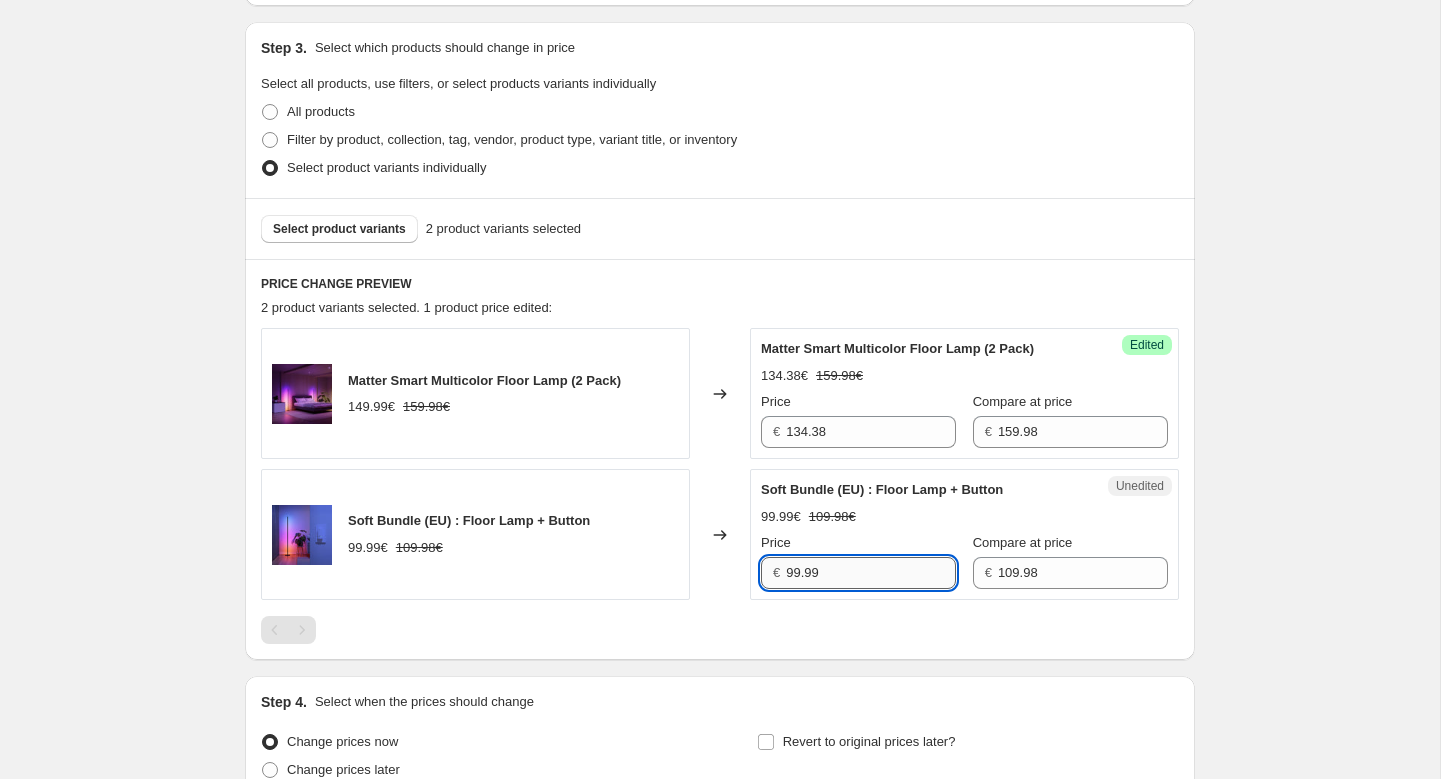 click on "99.99" at bounding box center [871, 573] 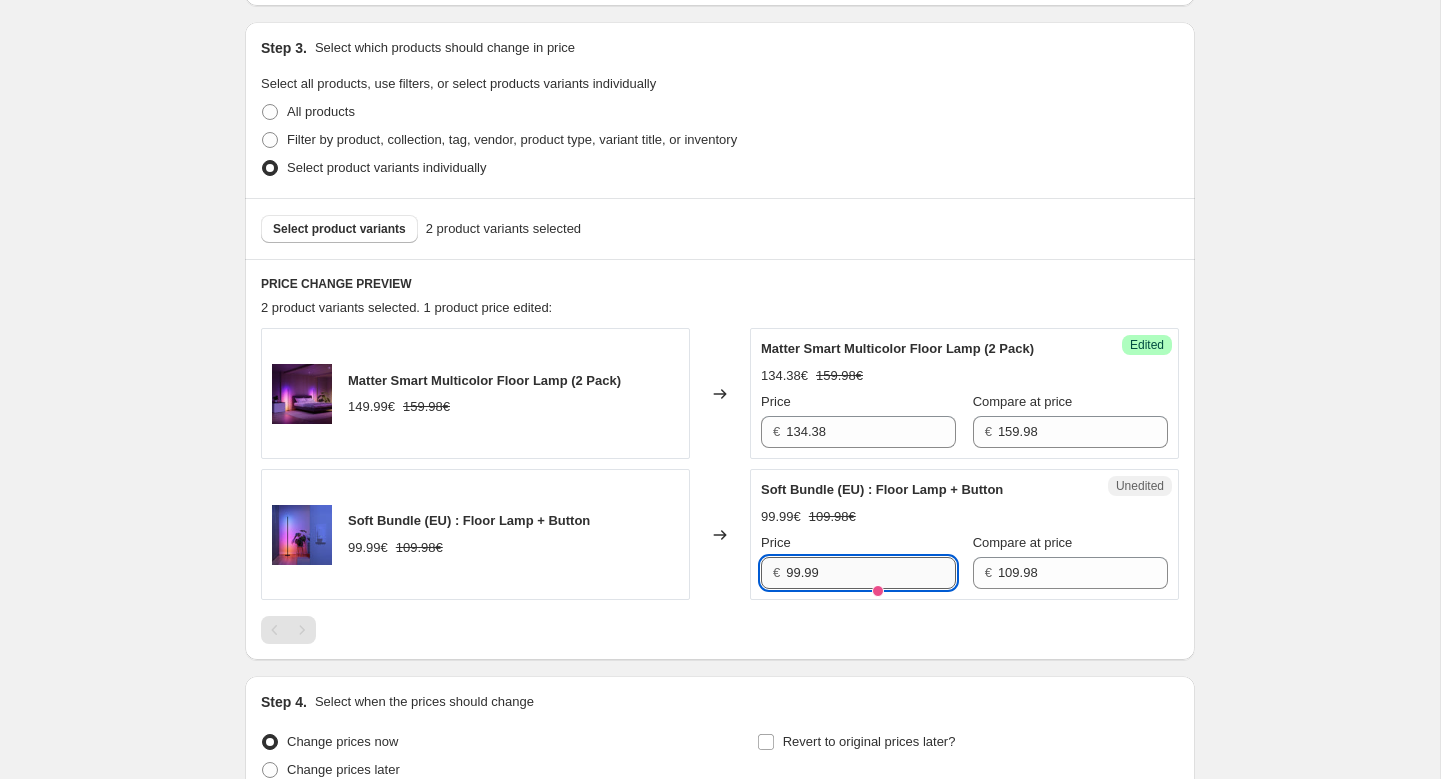 paste on "3.48" 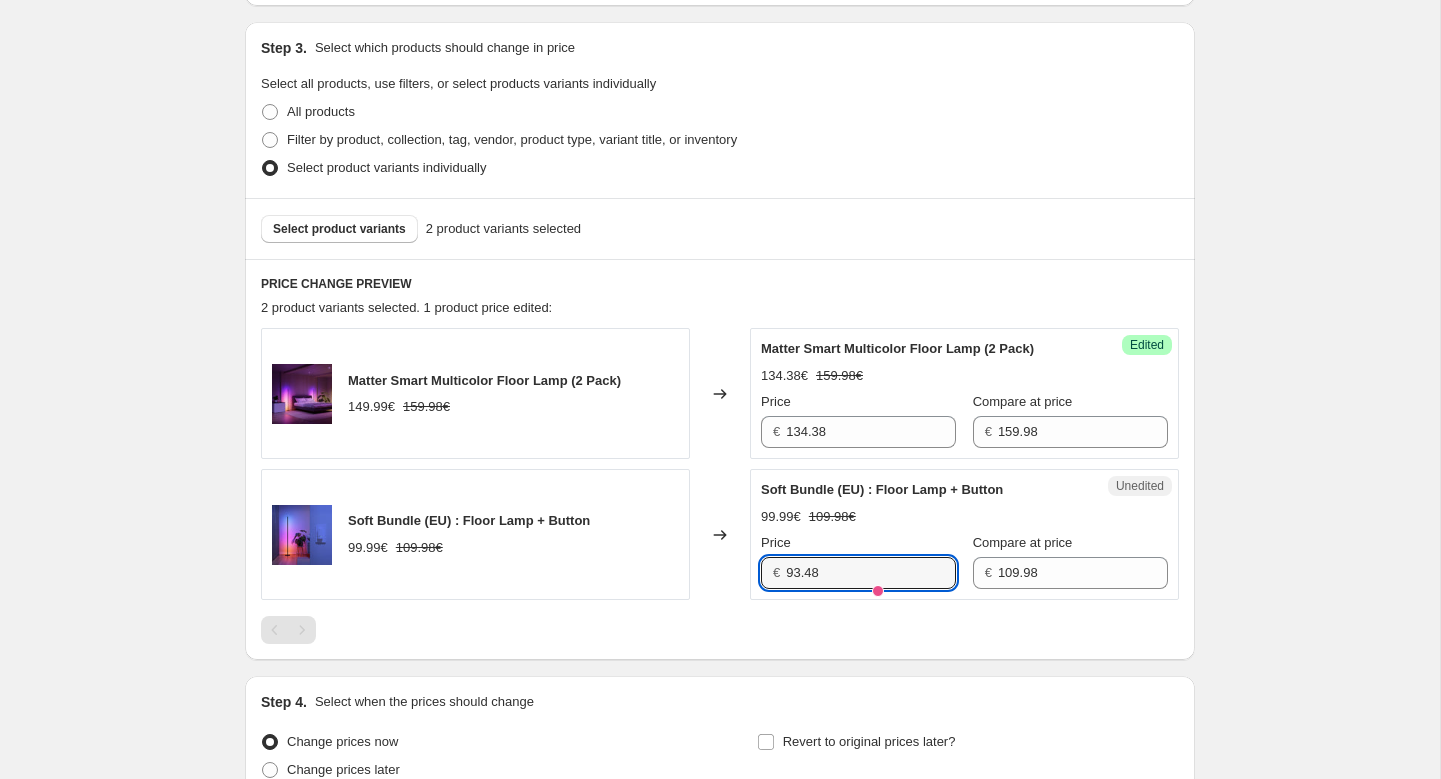 type on "93.48" 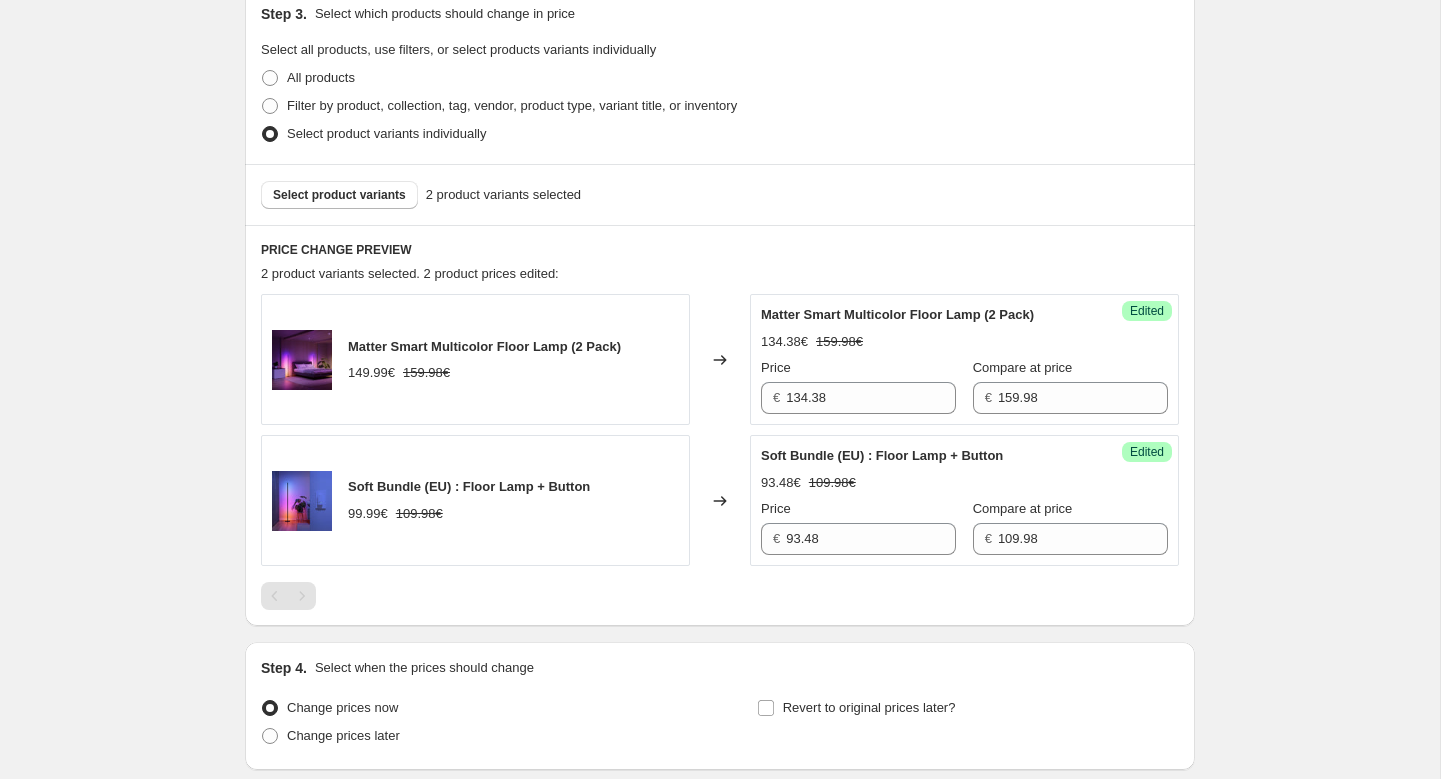 scroll, scrollTop: 447, scrollLeft: 0, axis: vertical 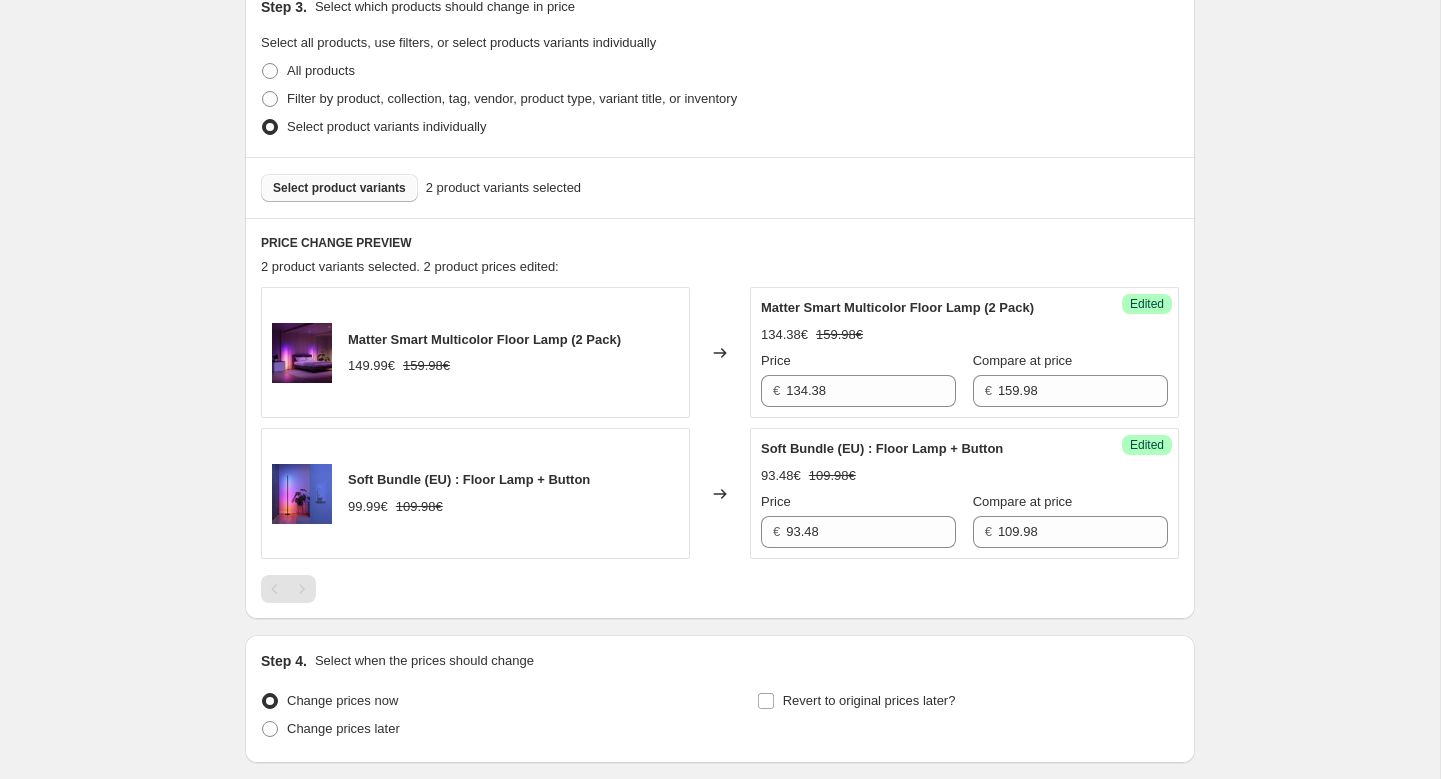 click on "Select product variants" at bounding box center (339, 188) 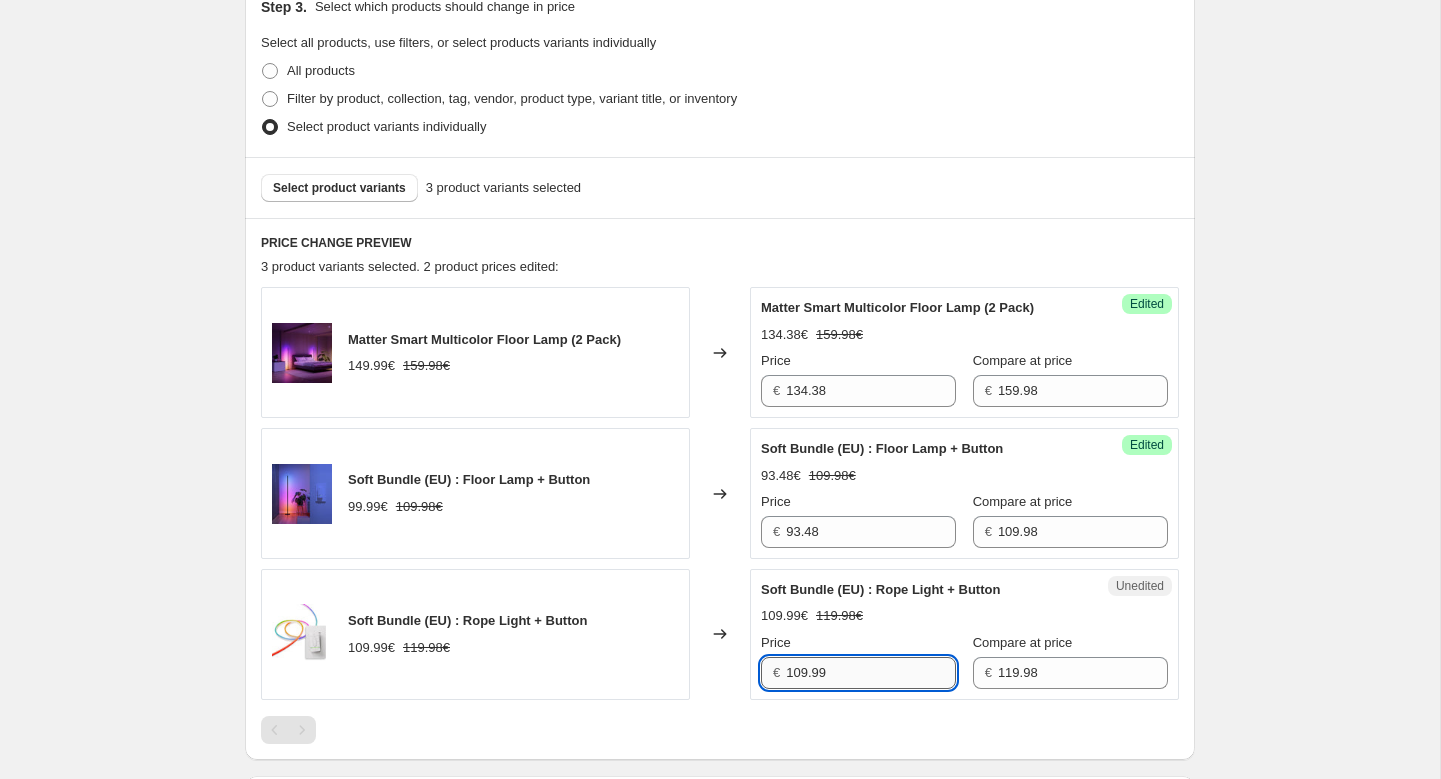 click on "109.99" at bounding box center [871, 673] 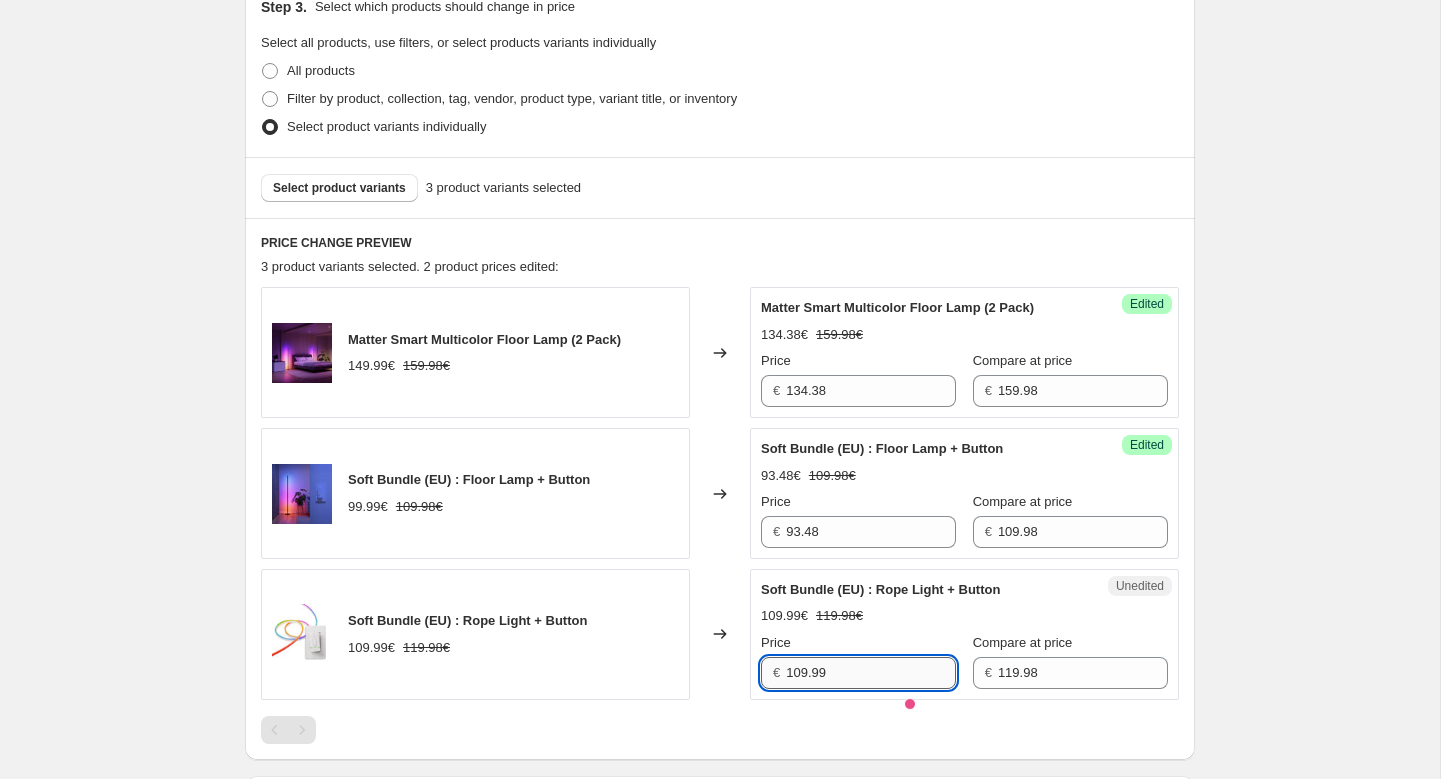 paste on "95.98" 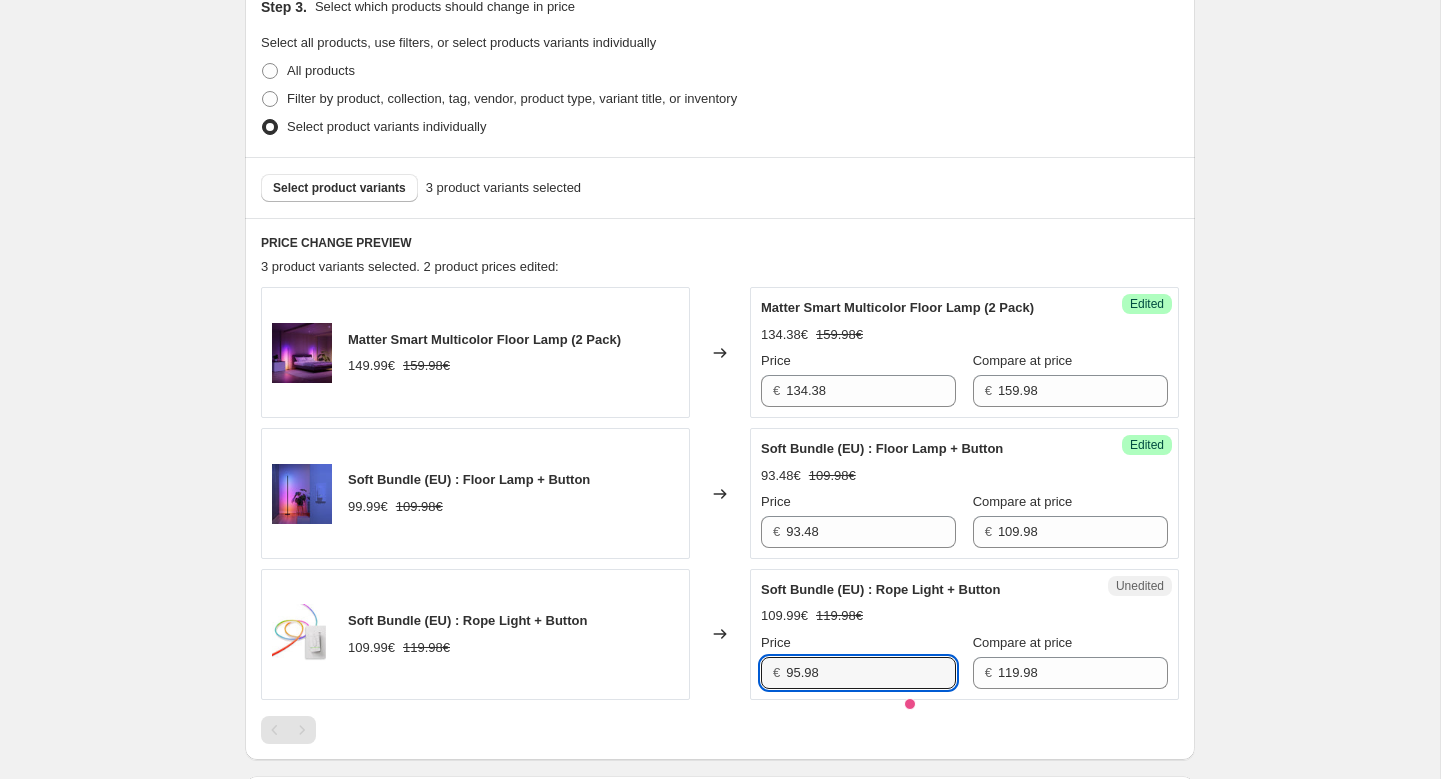 type on "95.98" 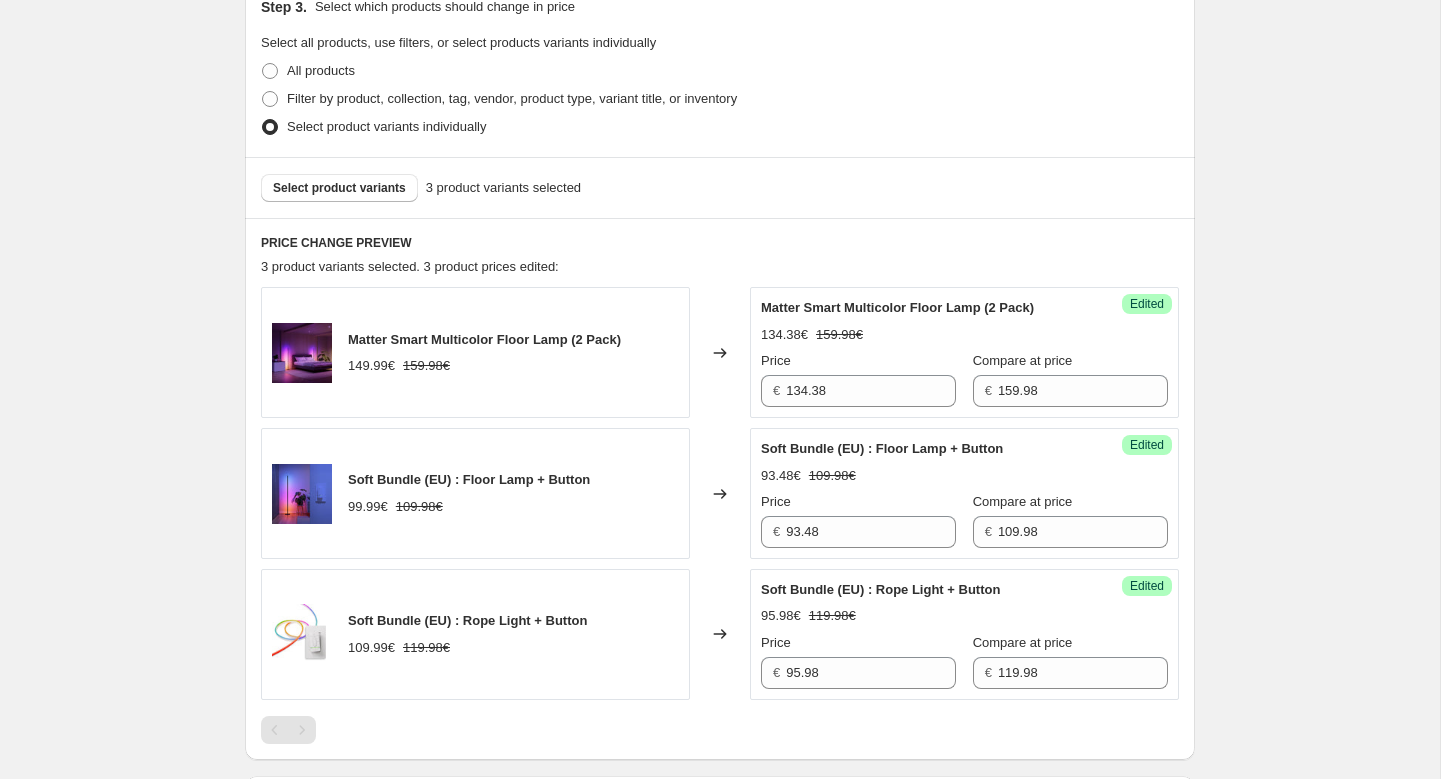 click on "Success Edited Soft Bundle (EU) : Rope Light + Button 95.98€ 119.98€ Price € 95.98 Compare at price € 119.98" at bounding box center (964, 634) 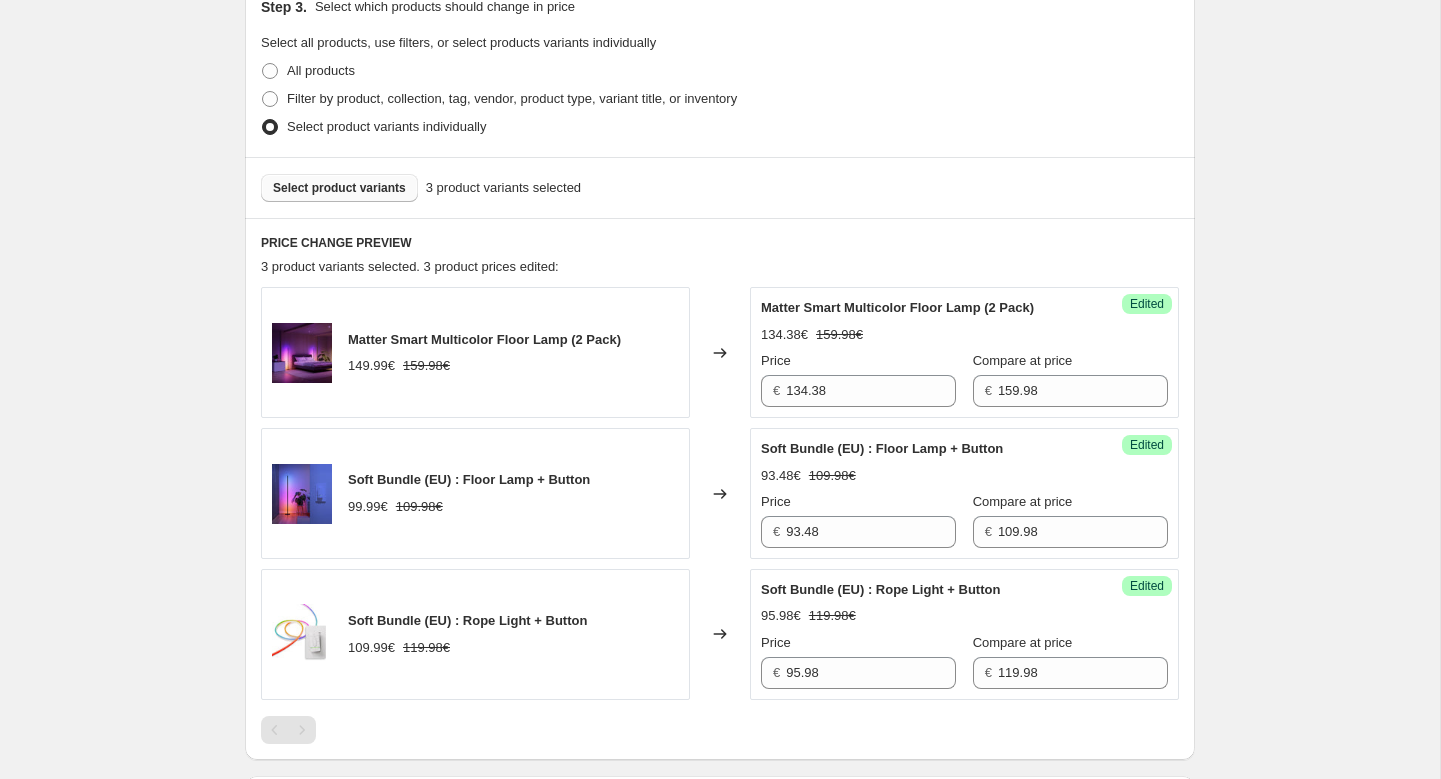 click on "Select product variants" at bounding box center [339, 188] 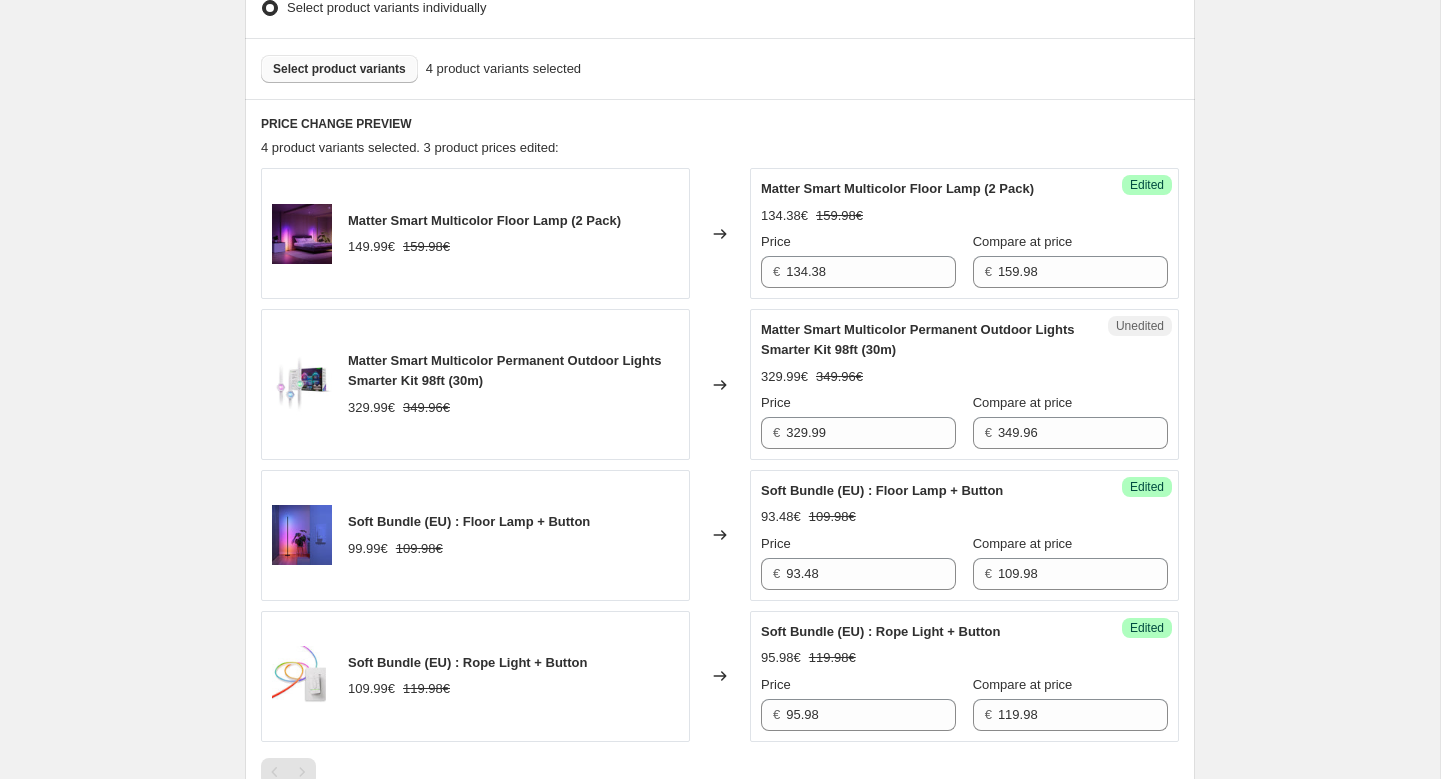 scroll, scrollTop: 601, scrollLeft: 0, axis: vertical 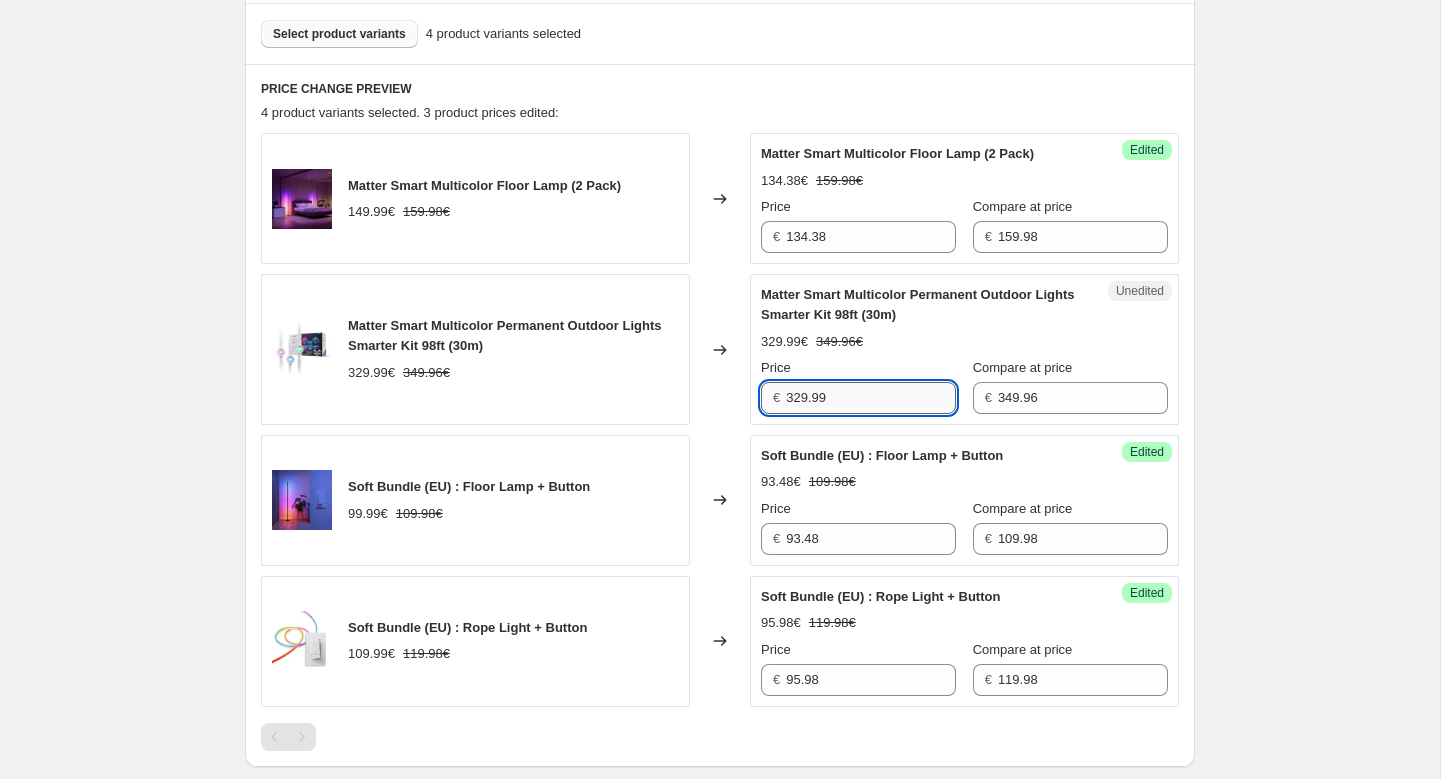 click on "329.99" at bounding box center [871, 398] 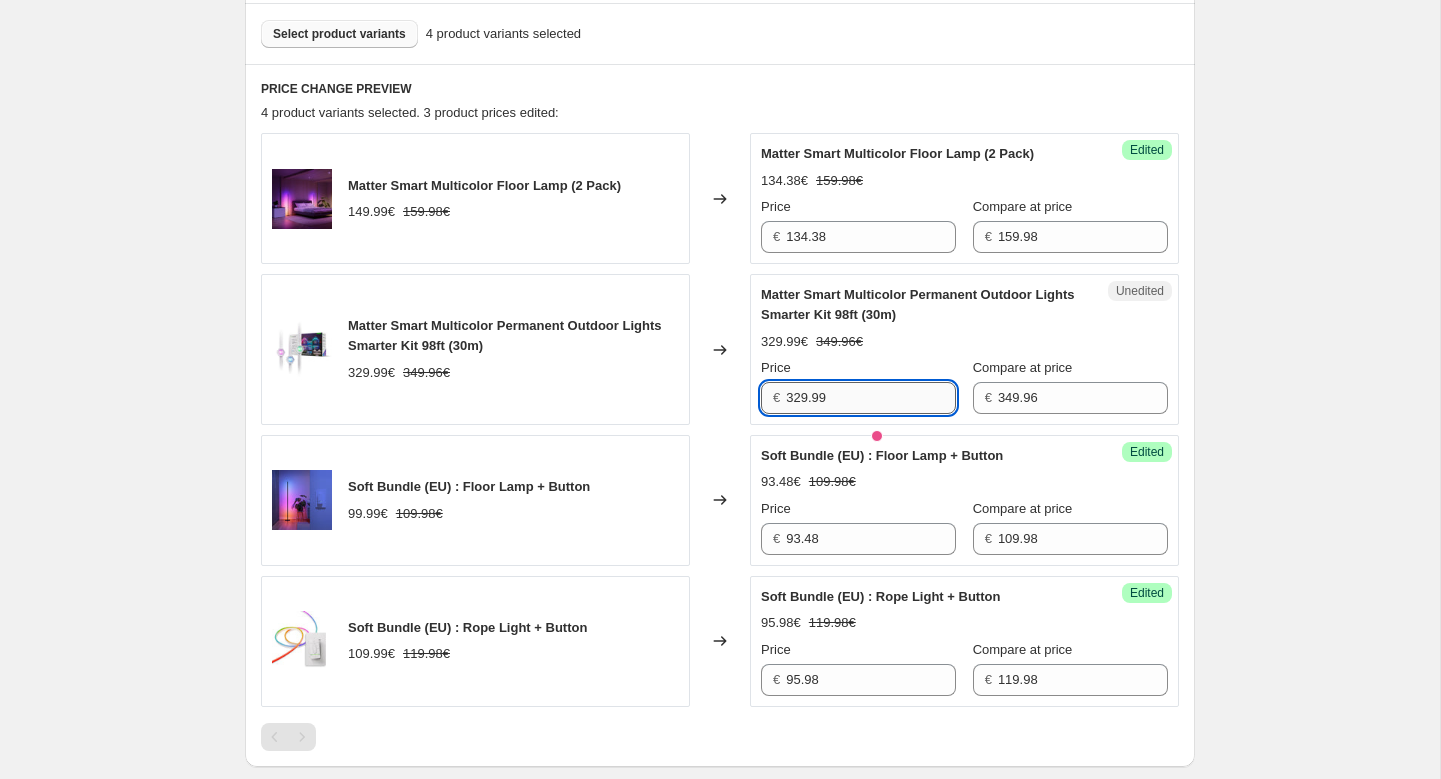 paste on "244.97" 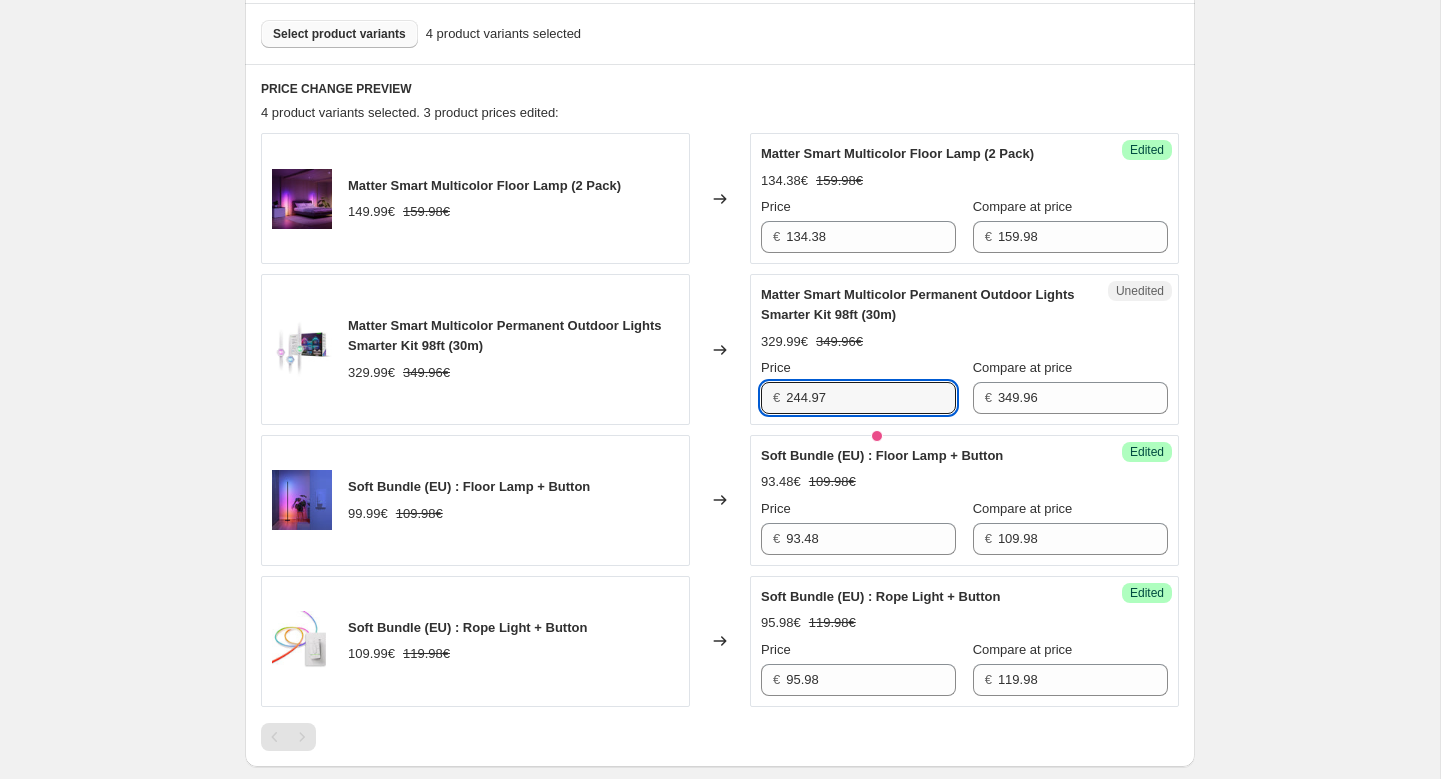 type on "244.97" 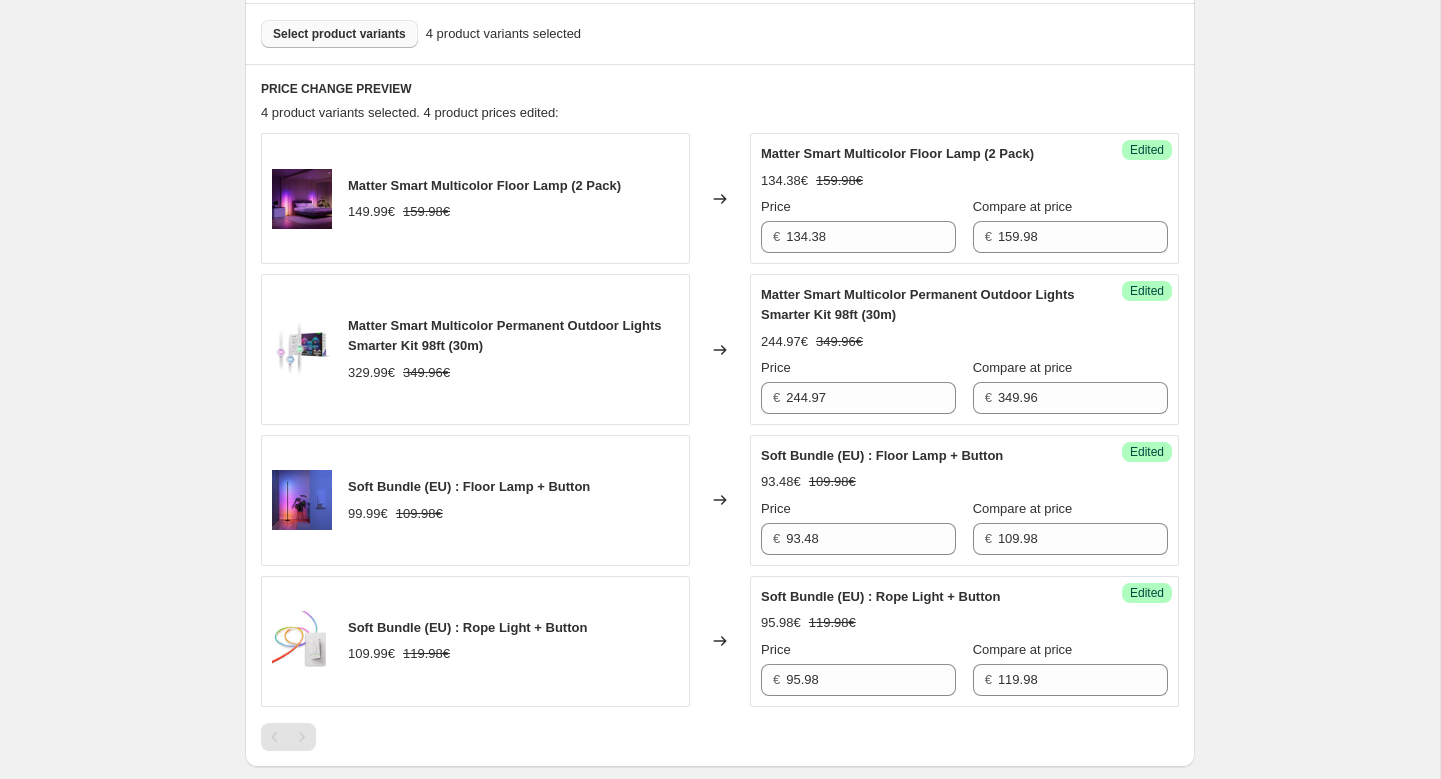click on "Create new price change job. This page is ready Create new price change job Draft Step 1. Optionally give your price change job a title (eg "March 30% off sale on boots") [DATE] WHPH This title is just for internal use, customers won't see it Step 2. Select how the prices should change Use bulk price change rules Set product prices individually Use CSV upload Select tags to add while price change is active Select tags to remove while price change is active Step 3. Select which products should change in price Select all products, use filters, or select products variants individually All products Filter by product, collection, tag, vendor, product type, variant title, or inventory Select product variants individually Select product variants 4   product variants selected PRICE CHANGE PREVIEW 4 product variants selected. 4 product prices edited: Matter Smart Multicolor Floor Lamp (2 Pack) 149.99€ 159.98€ Changed to Success Edited Matter Smart Multicolor Floor Lamp (2 Pack) 134.38€ 159.98€ Price" at bounding box center (720, 238) 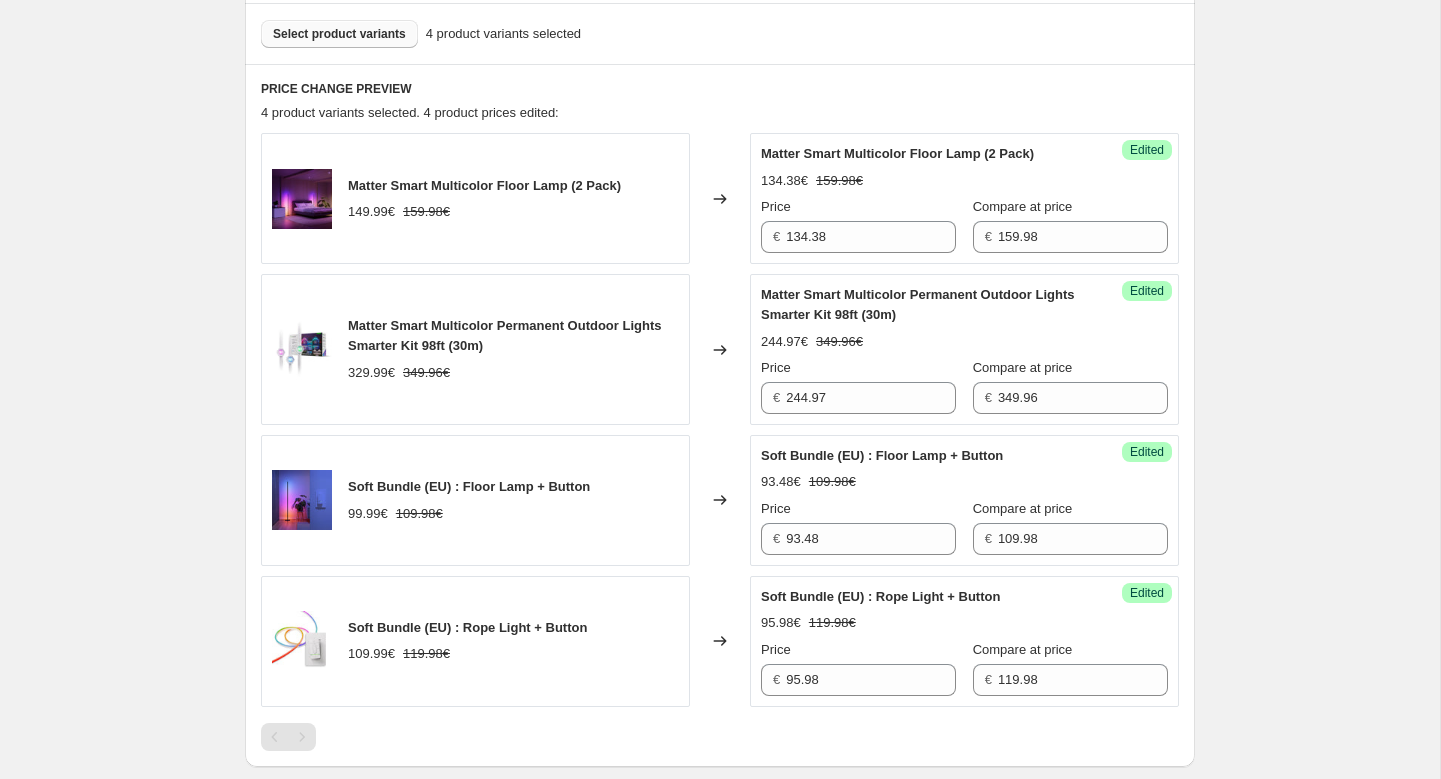click on "Select product variants" at bounding box center (339, 34) 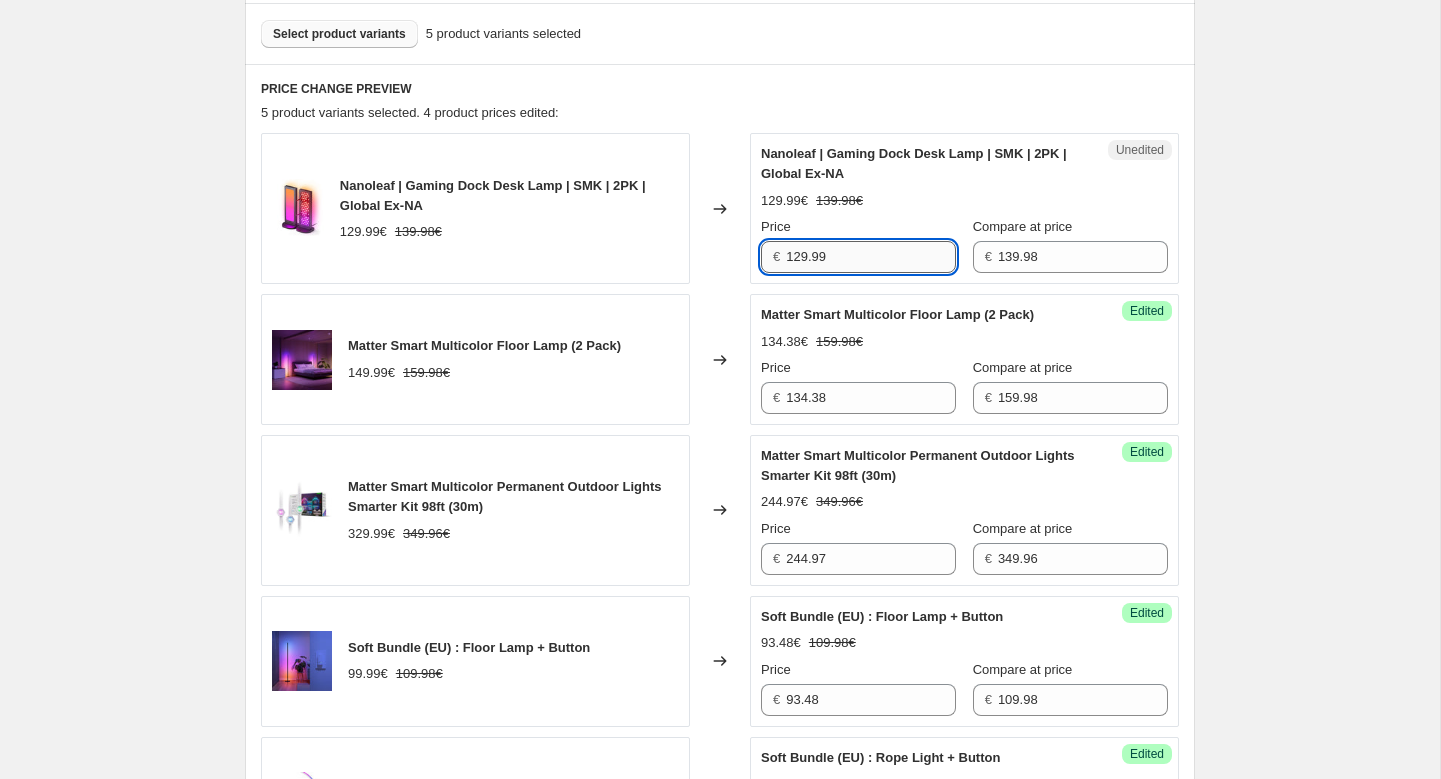 click on "129.99" at bounding box center (871, 257) 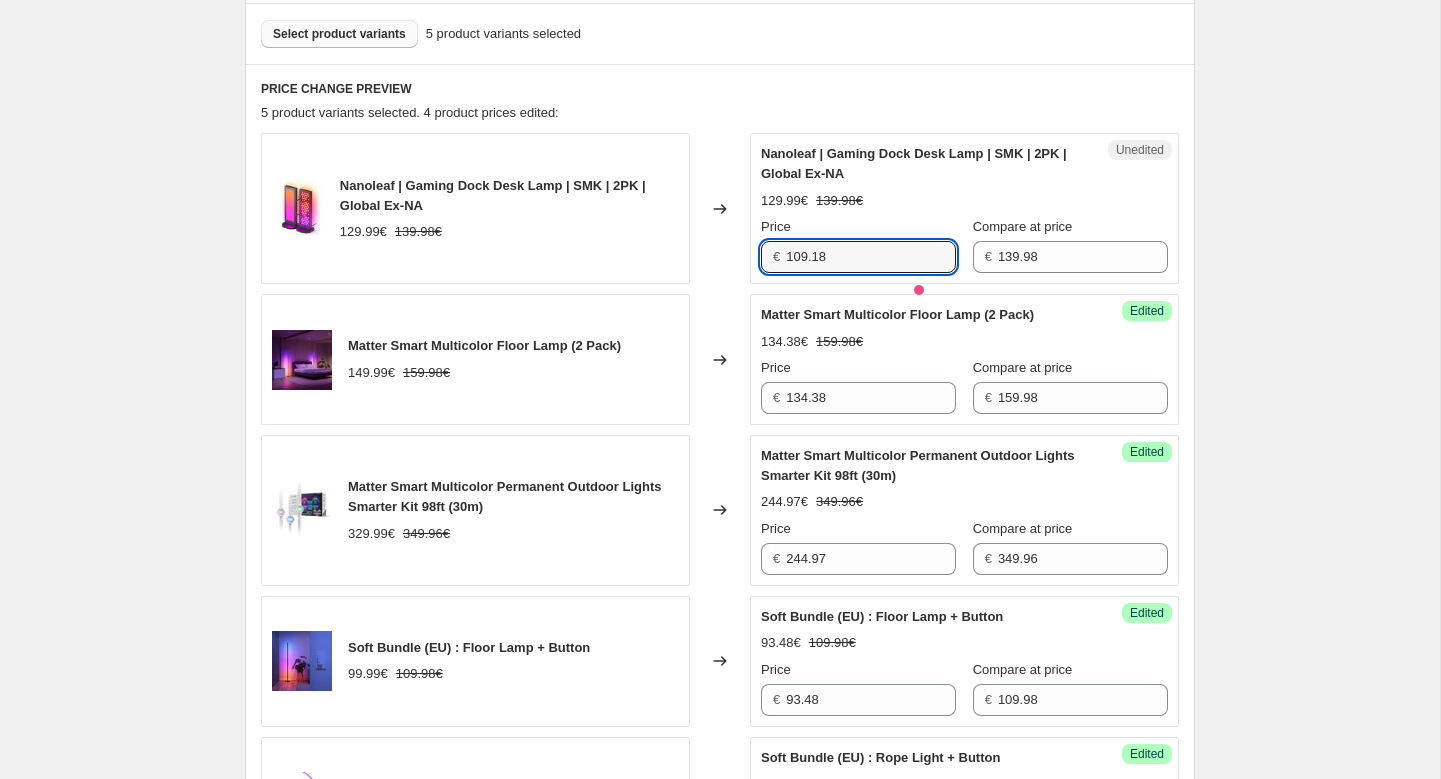 type on "109.18" 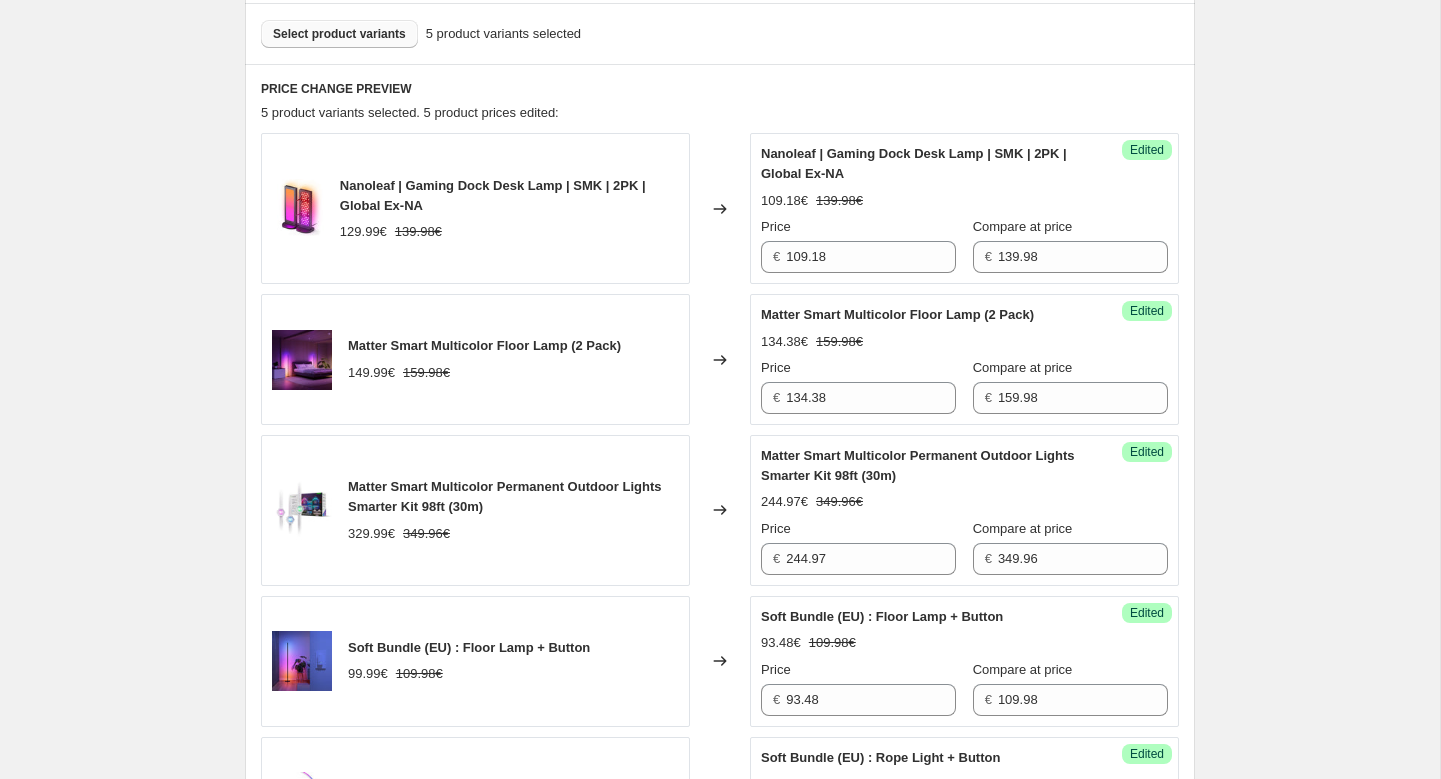 click on "Select product variants" at bounding box center (339, 34) 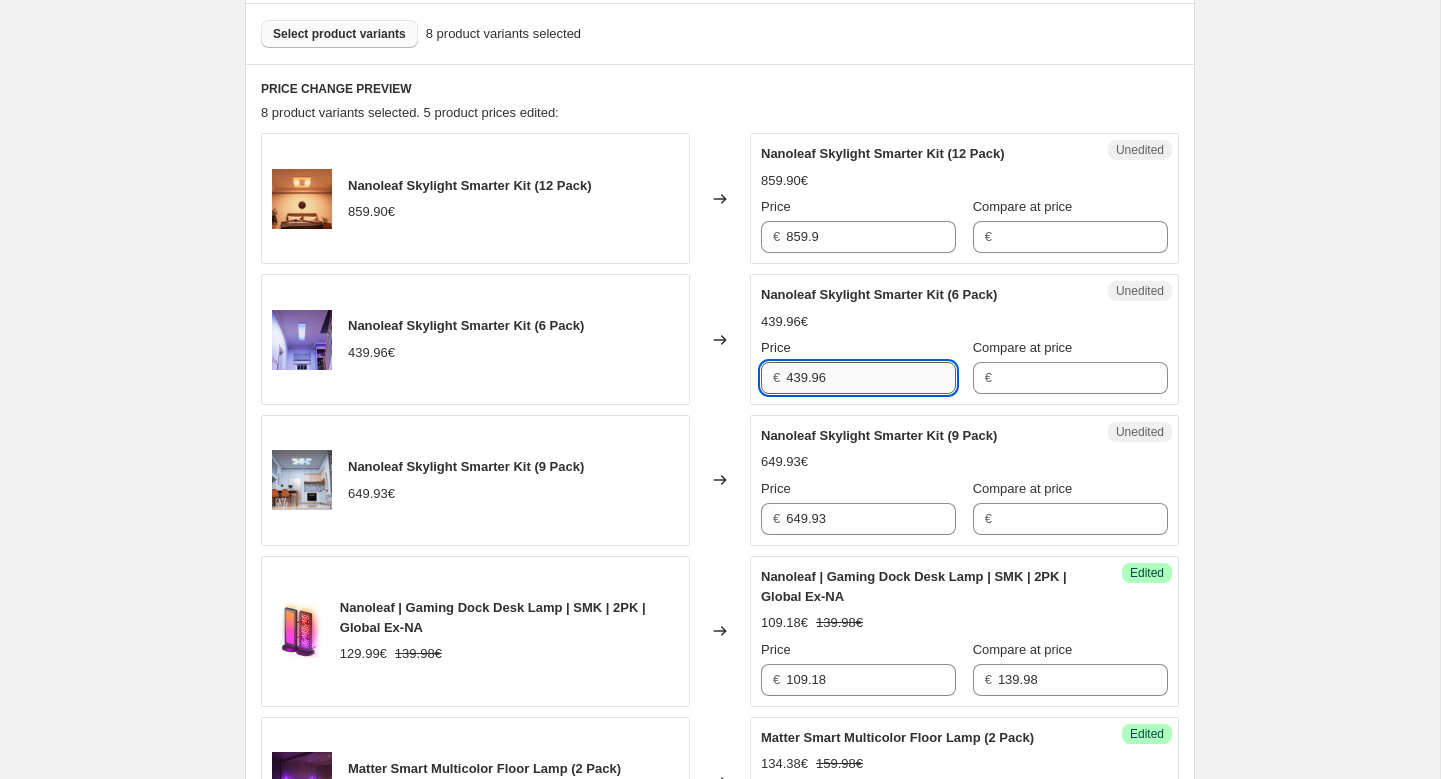 click on "439.96" at bounding box center [871, 378] 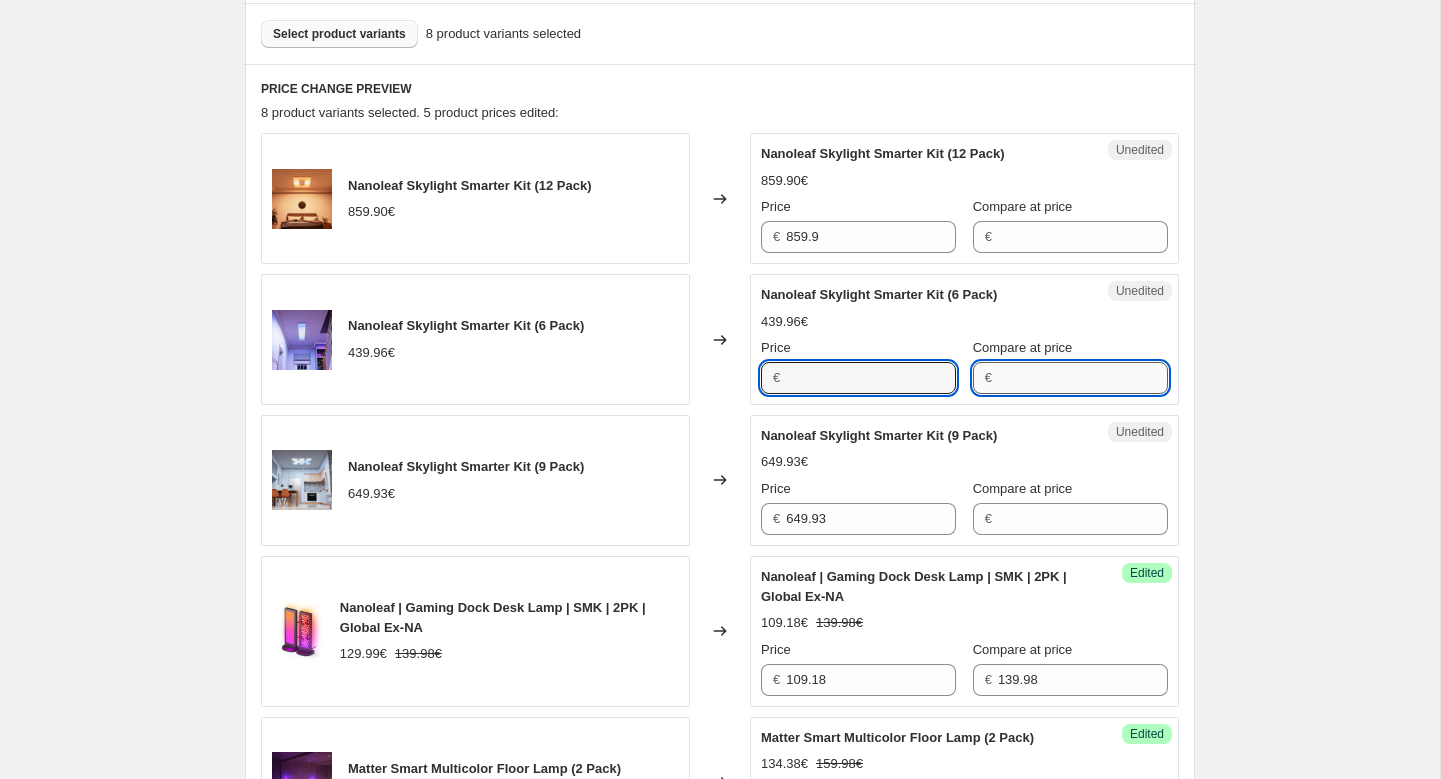 type on "439.96" 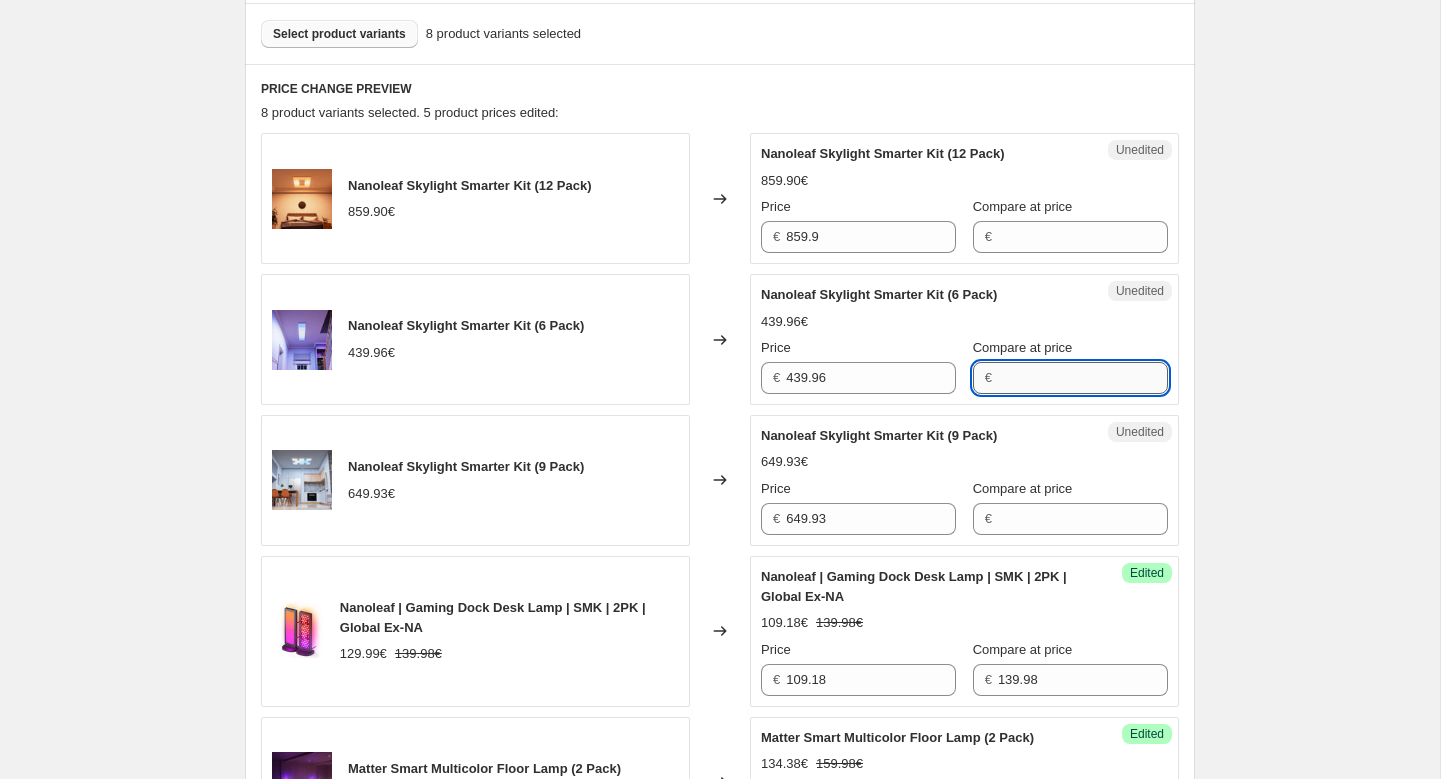 click on "Compare at price" at bounding box center (1083, 378) 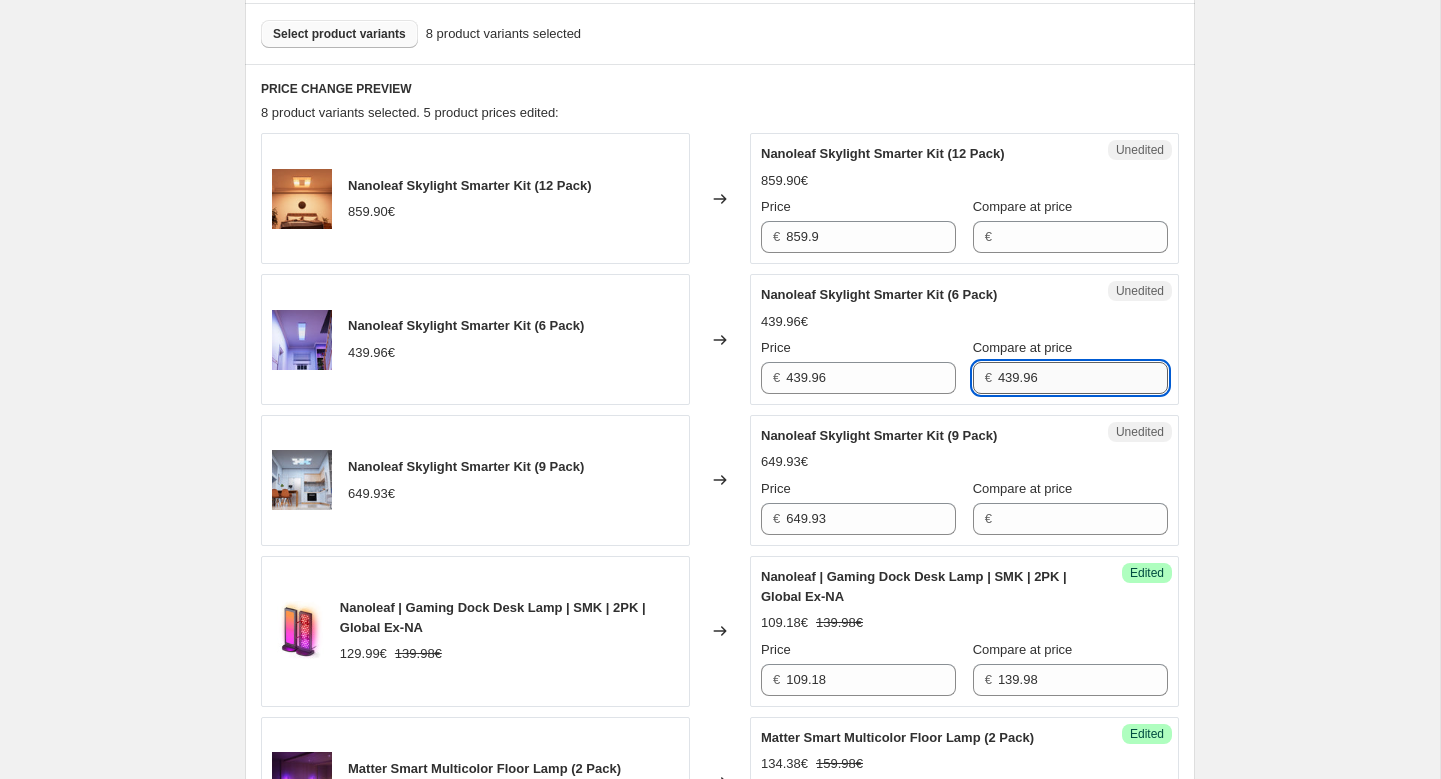 type on "439.96" 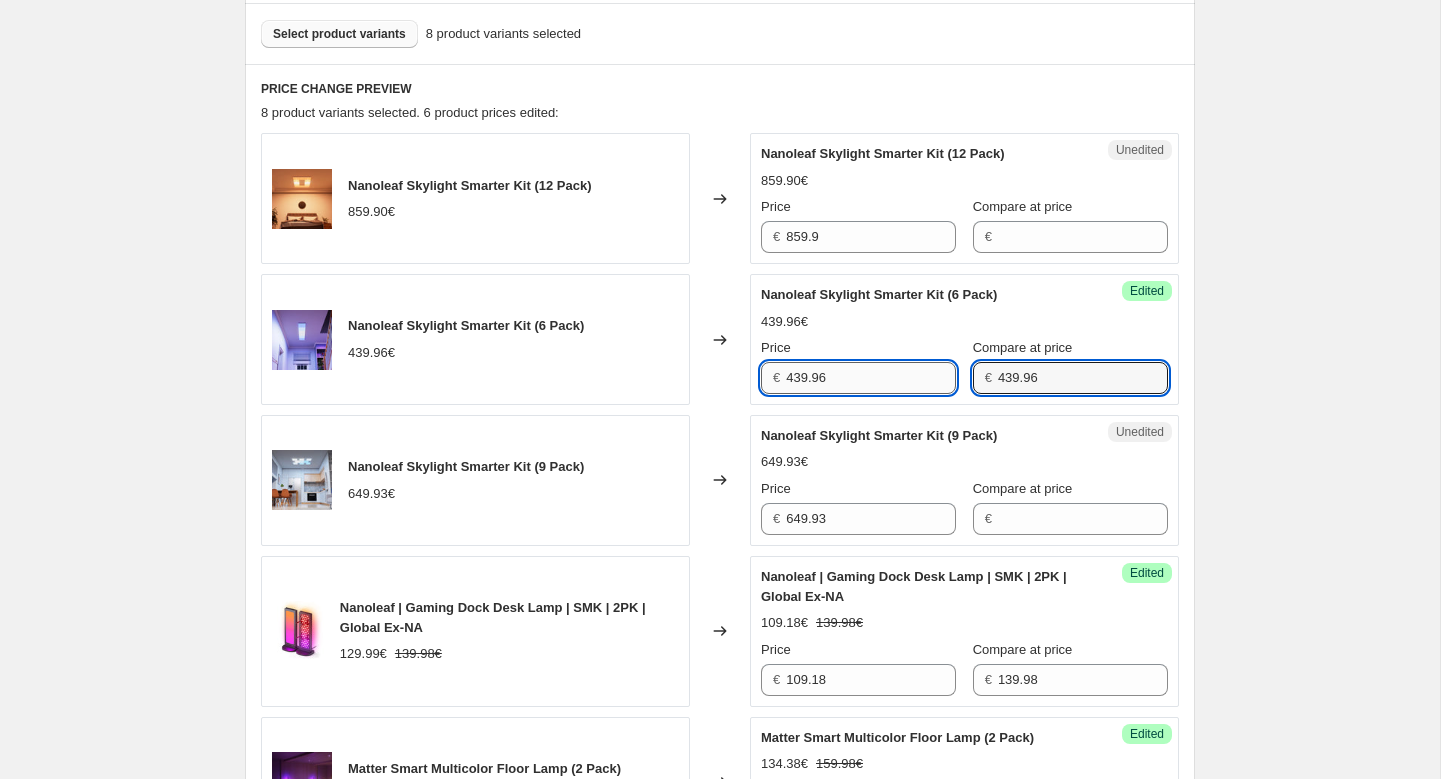 click on "439.96" at bounding box center [871, 378] 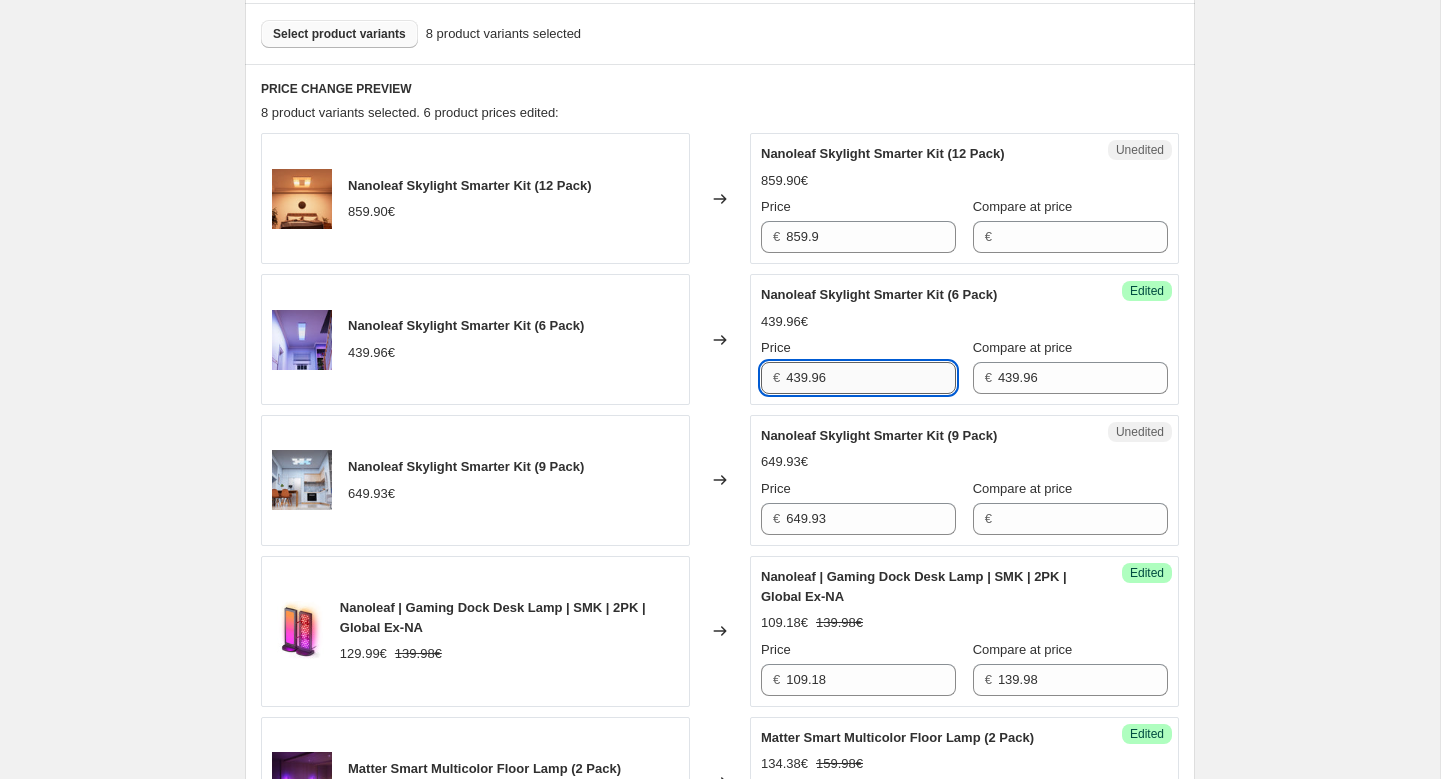 paste on "340.97" 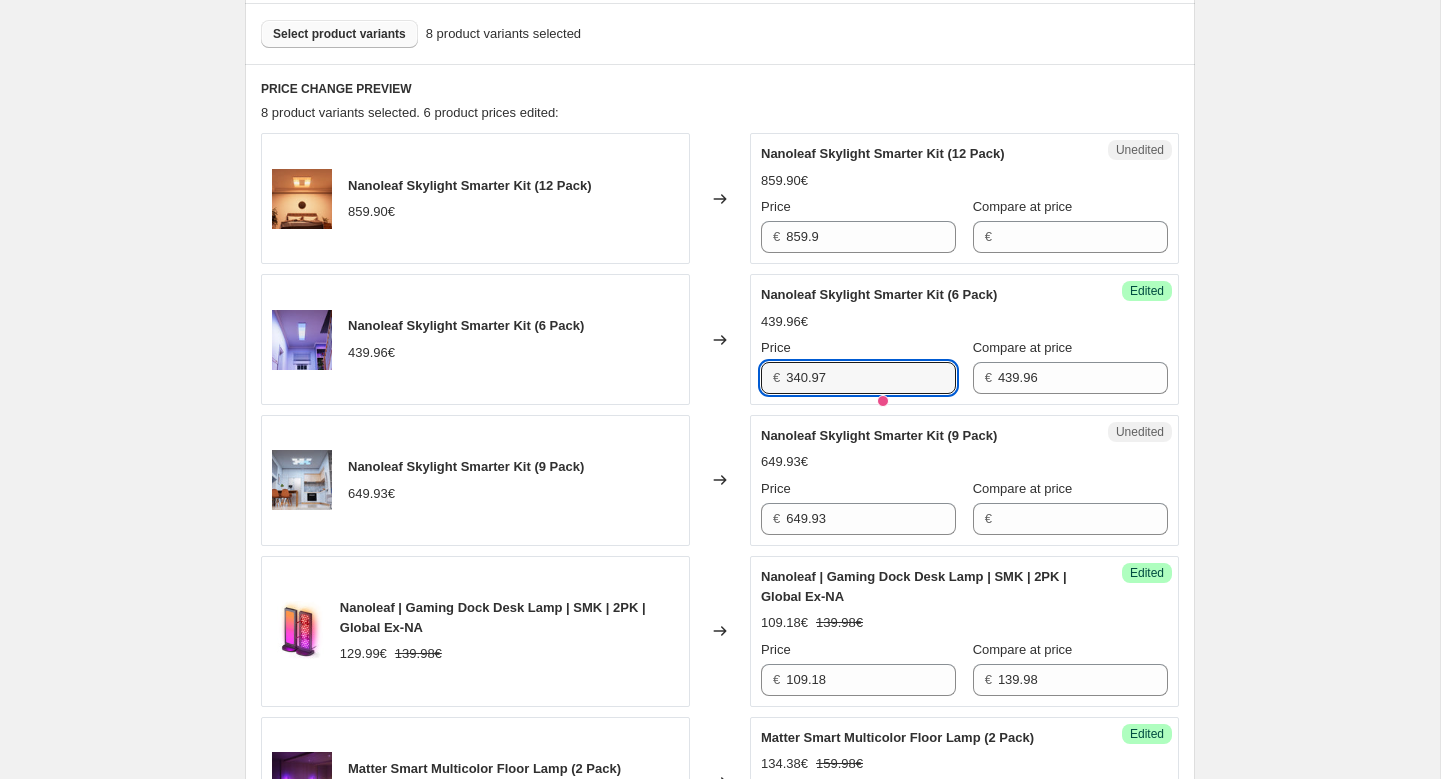 type on "340.97" 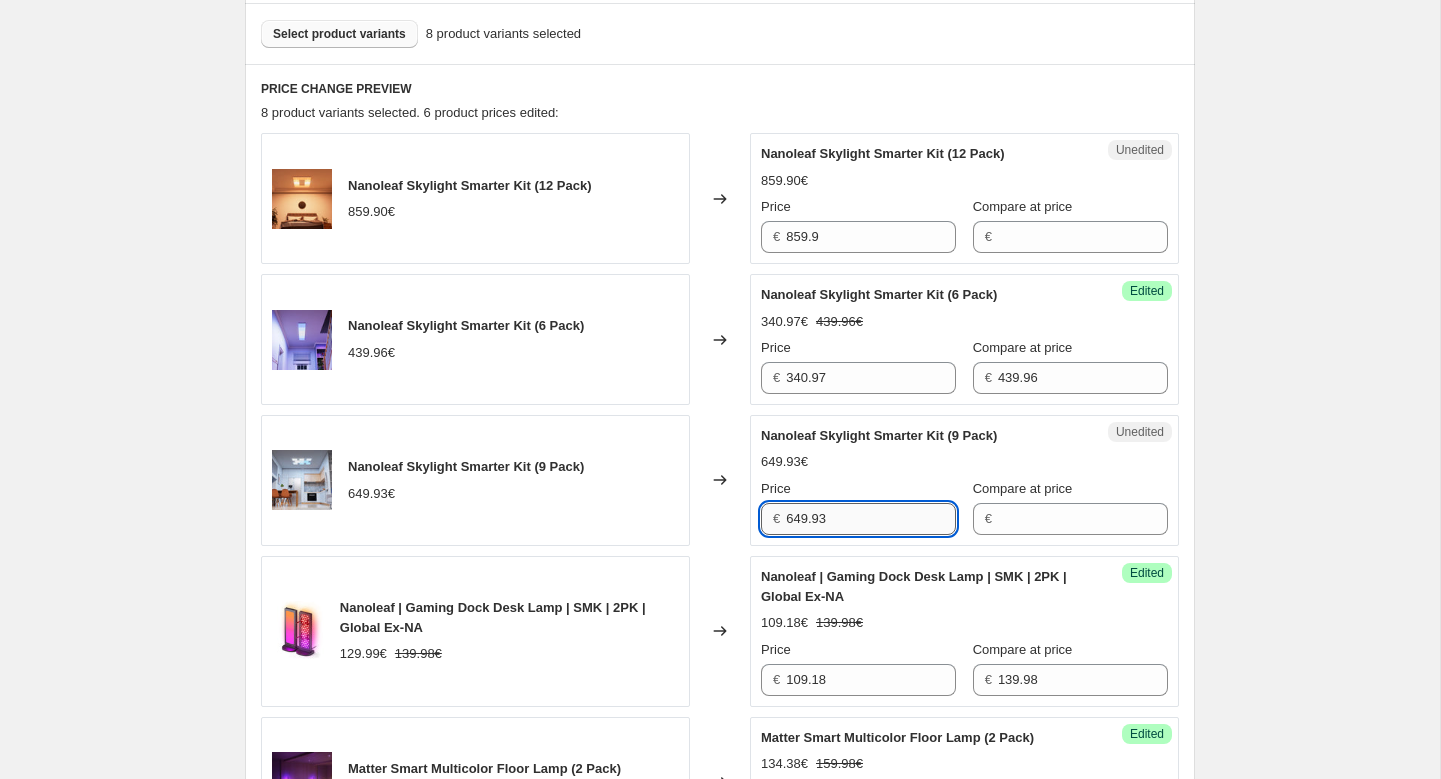 click on "649.93" at bounding box center [871, 519] 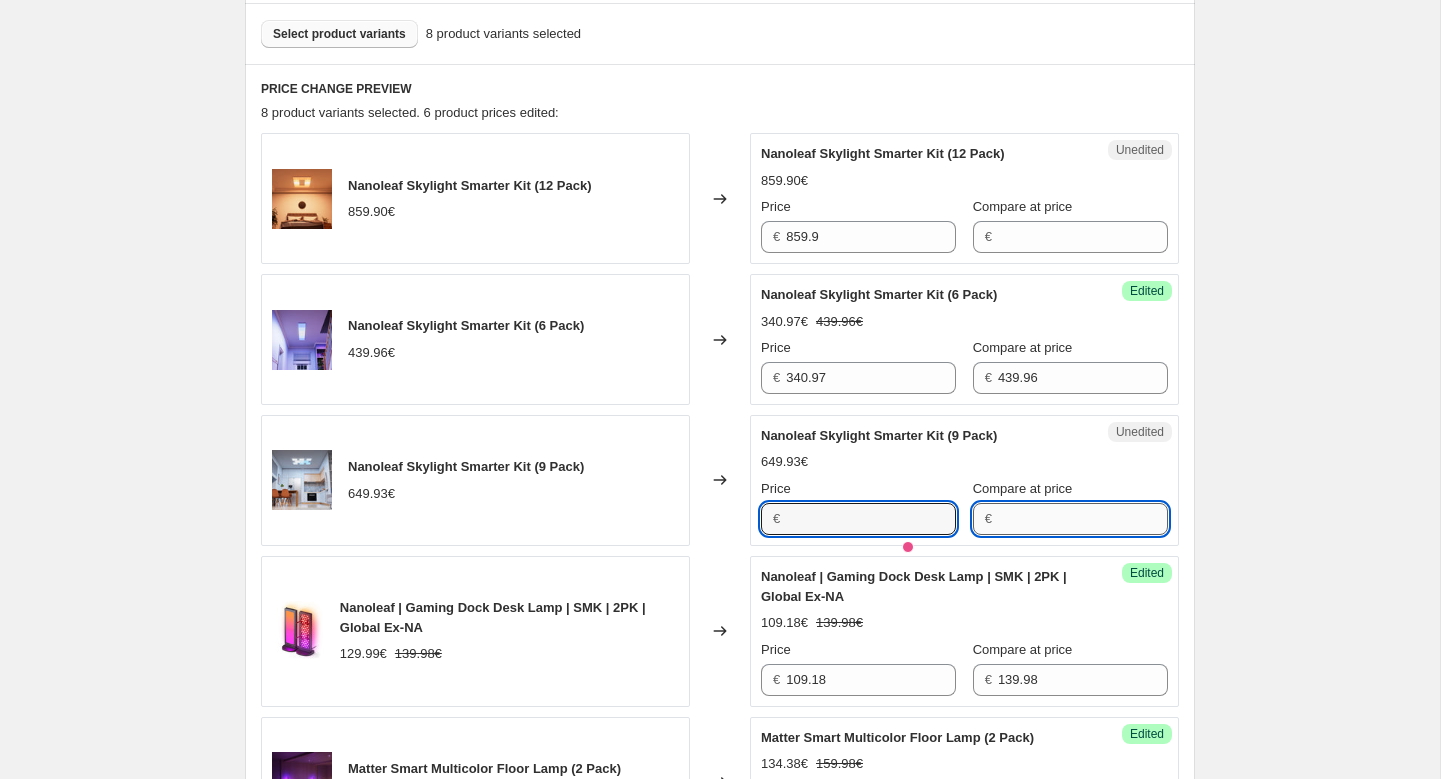 type on "649.93" 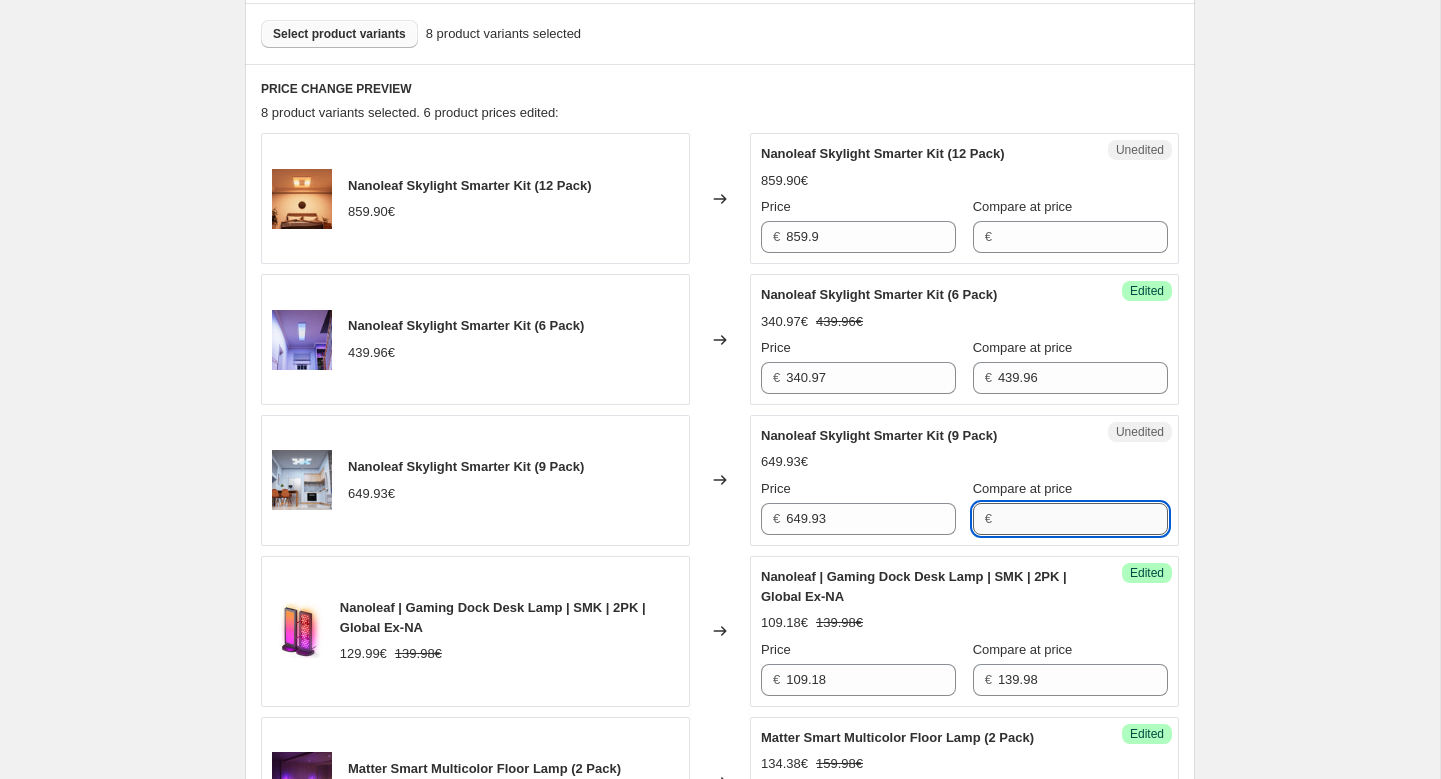 click on "Compare at price" at bounding box center [1083, 519] 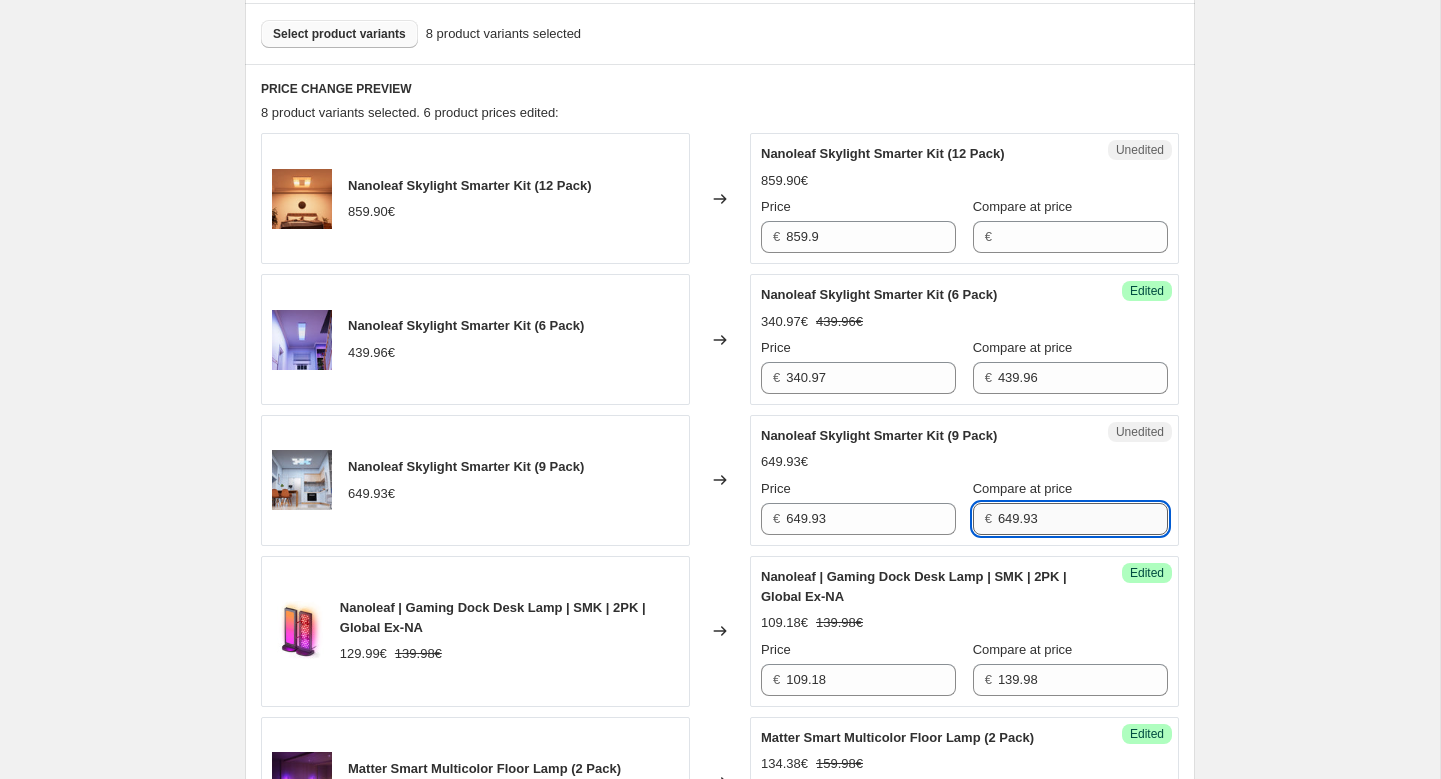 type on "649.93" 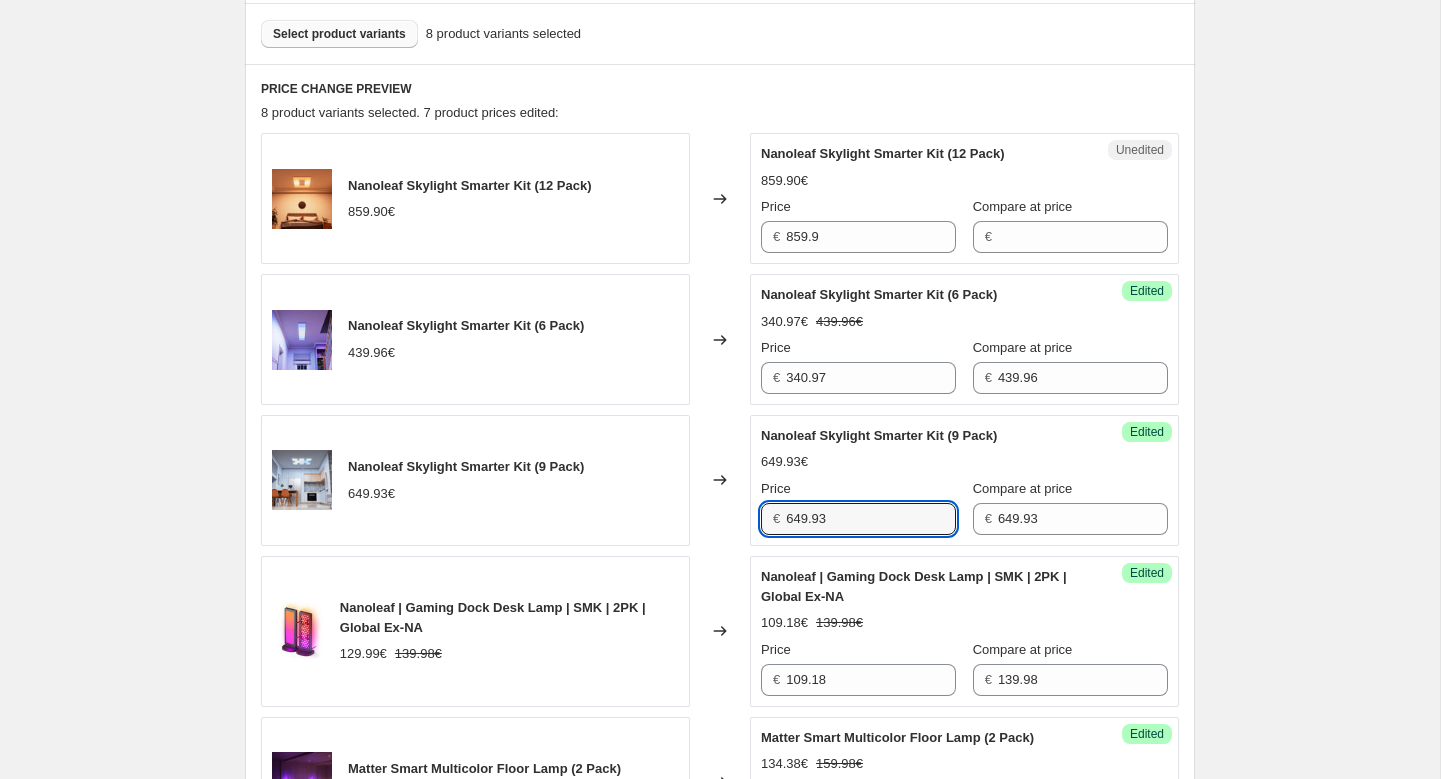 drag, startPoint x: 868, startPoint y: 519, endPoint x: 694, endPoint y: 505, distance: 174.56232 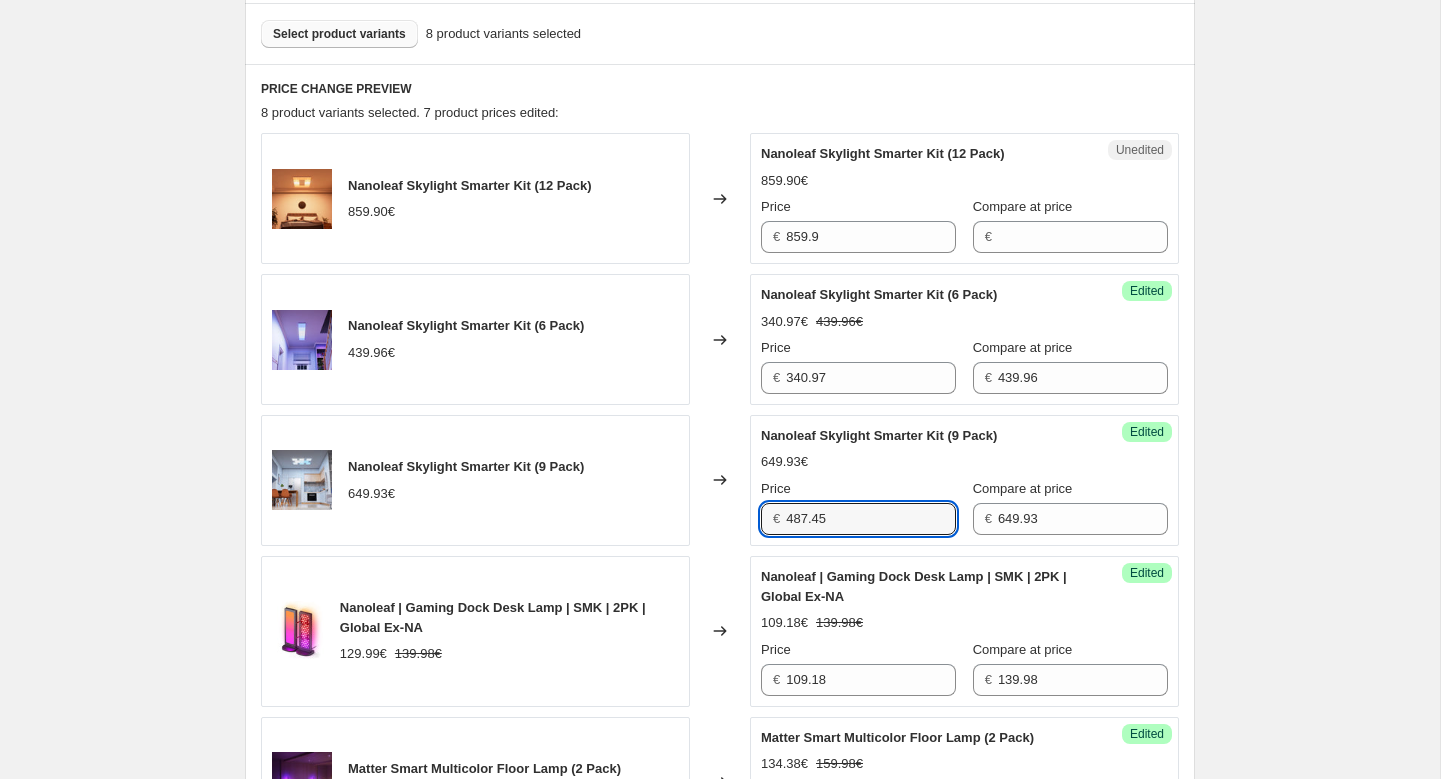 type on "487.45" 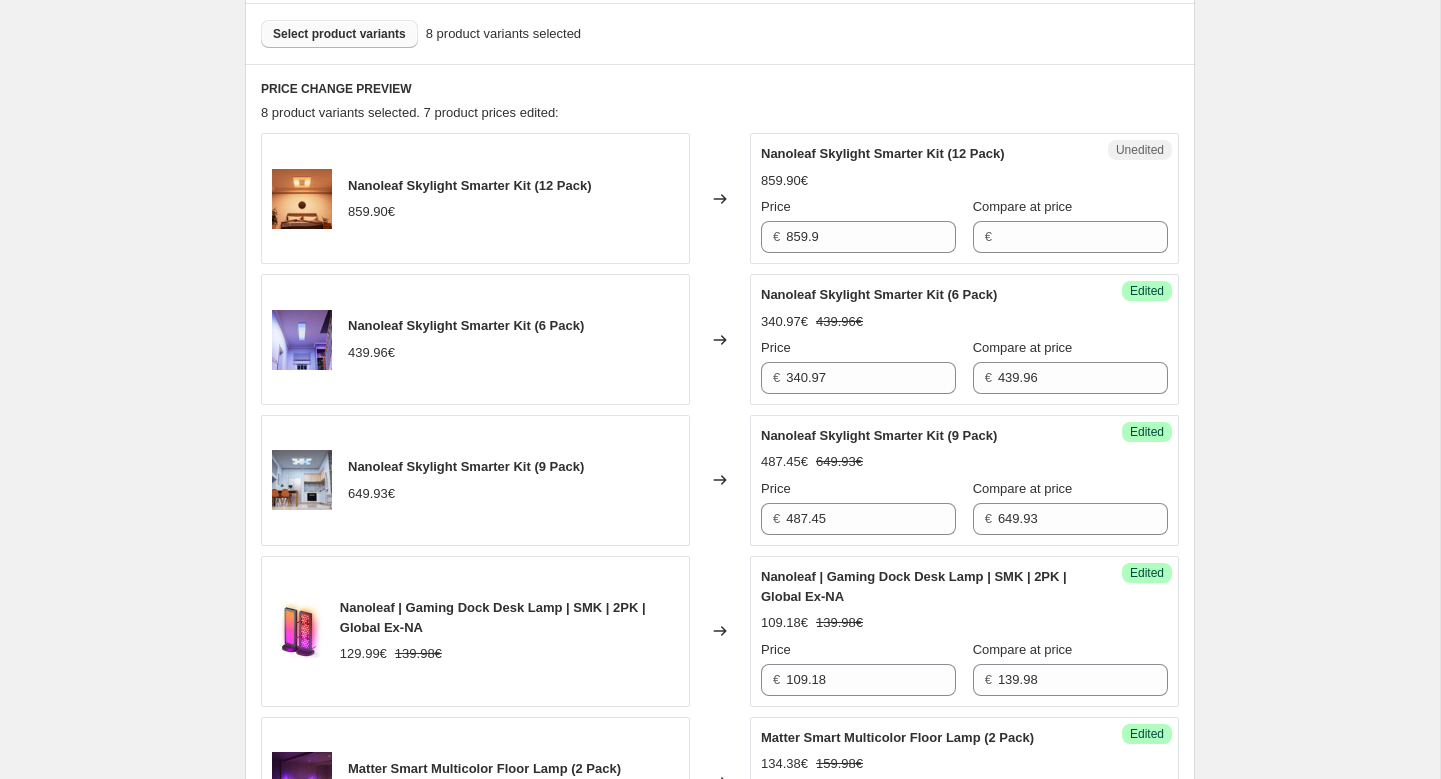 click on "Create new price change job. This page is ready Create new price change job Draft Step 1. Optionally give your price change job a title (eg "March 30% off sale on boots") [DATE] WHPH This title is just for internal use, customers won't see it Step 2. Select how the prices should change Use bulk price change rules Set product prices individually Use CSV upload Select tags to add while price change is active Select tags to remove while price change is active Step 3. Select which products should change in price Select all products, use filters, or select products variants individually All products Filter by product, collection, tag, vendor, product type, variant title, or inventory Select product variants individually Select product variants 8   product variants selected PRICE CHANGE PREVIEW 8 product variants selected. 7 product prices edited: Nanoleaf Skylight Smarter Kit (12 Pack) 859.90€ Changed to Unedited Nanoleaf Skylight Smarter Kit (12 Pack) 859.90€ Price € 859.9 Compare at price € €" at bounding box center (720, 529) 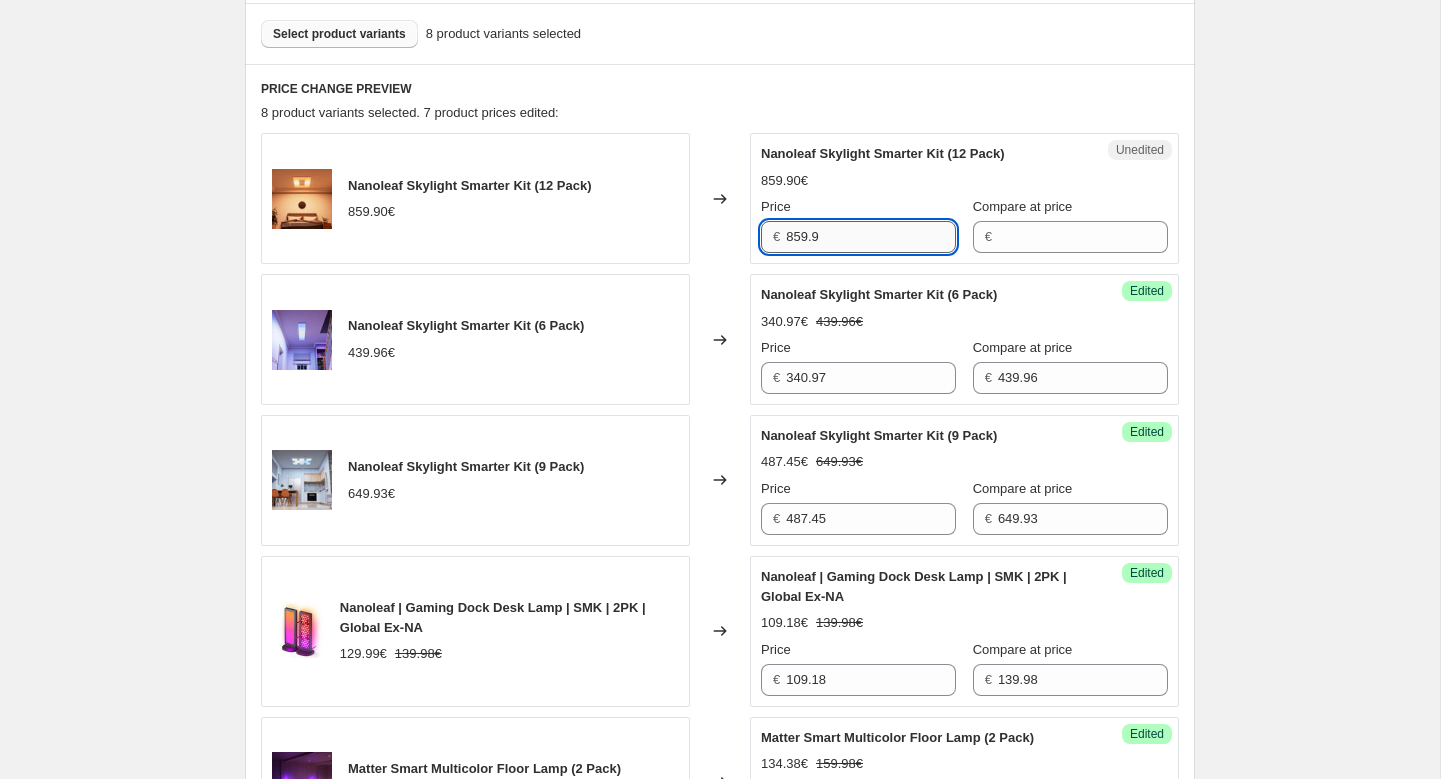 click on "859.9" at bounding box center (871, 237) 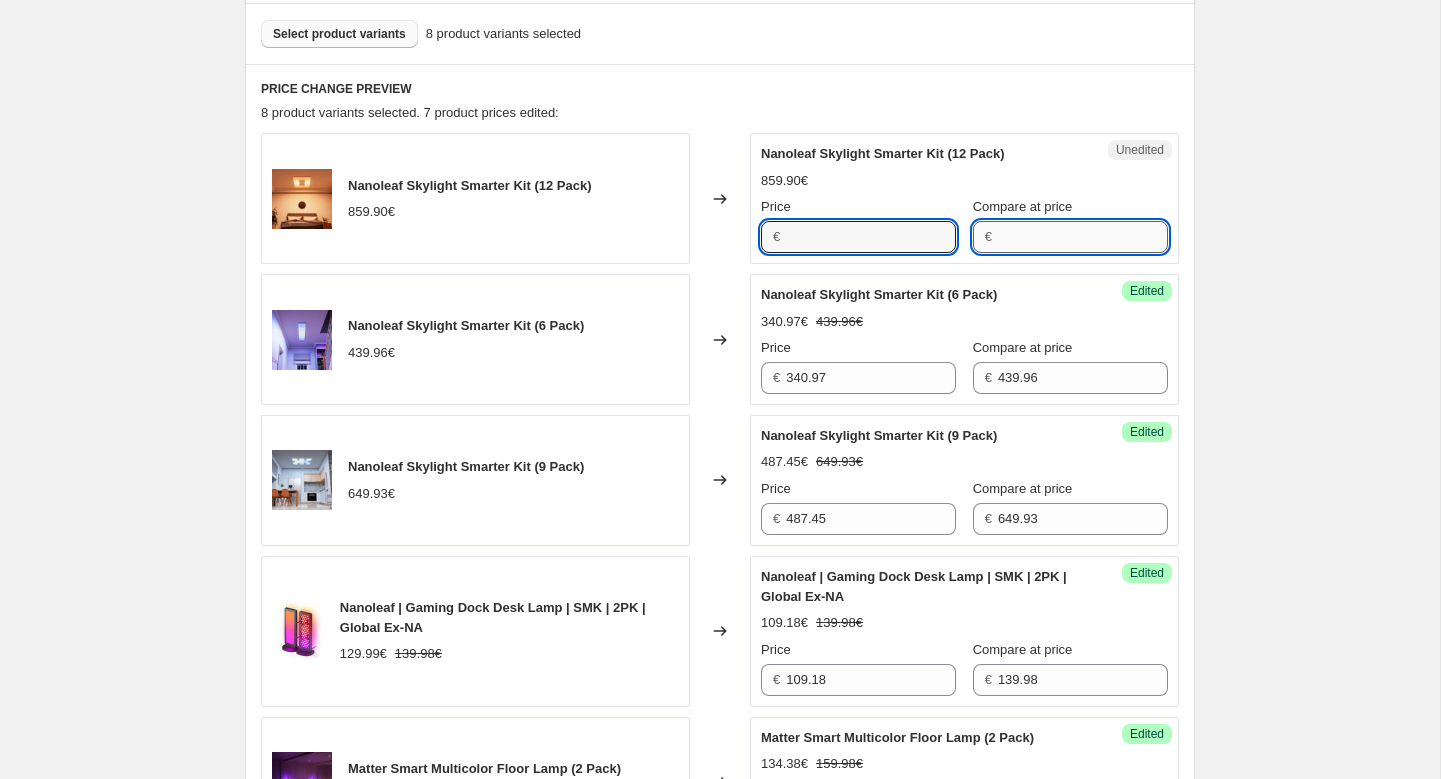 type on "859.9" 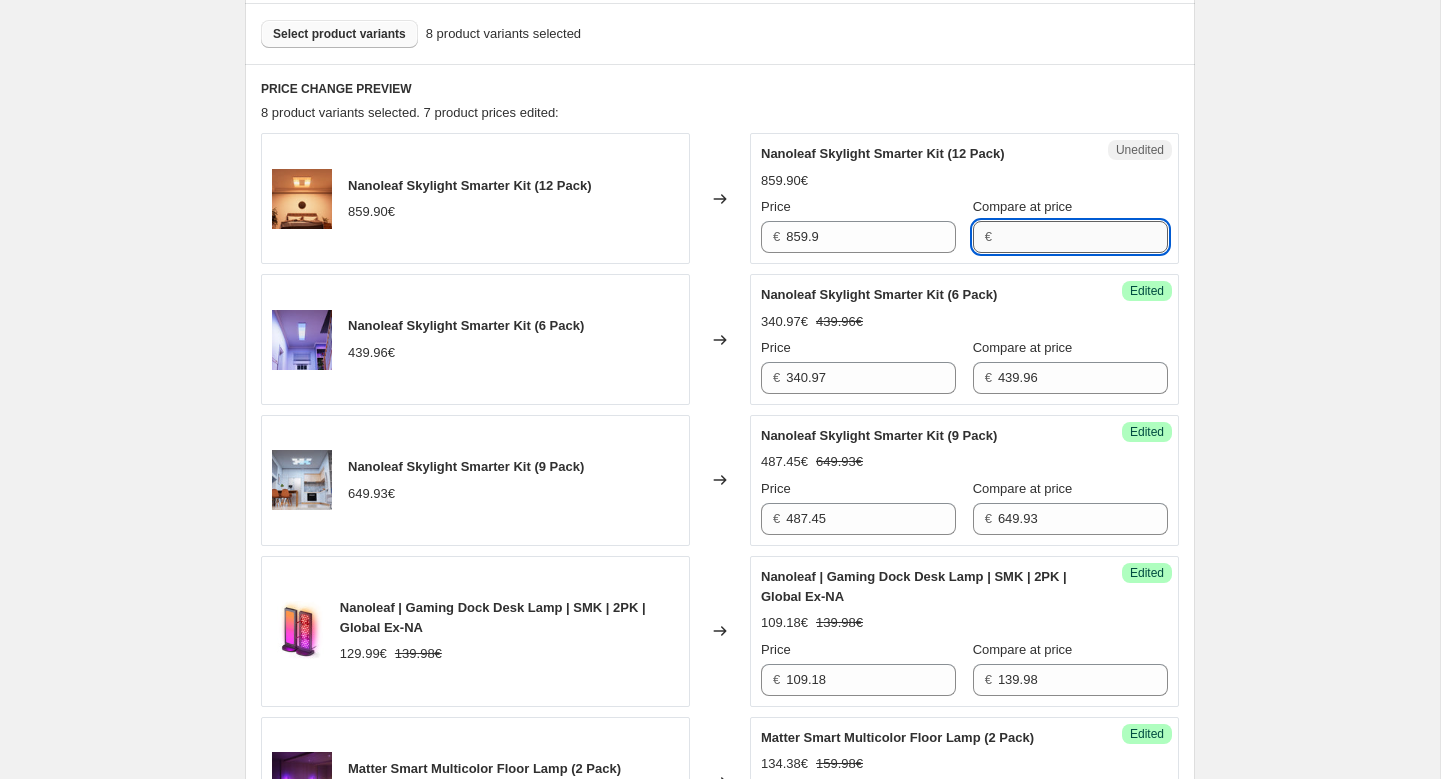 click on "Compare at price" at bounding box center (1083, 237) 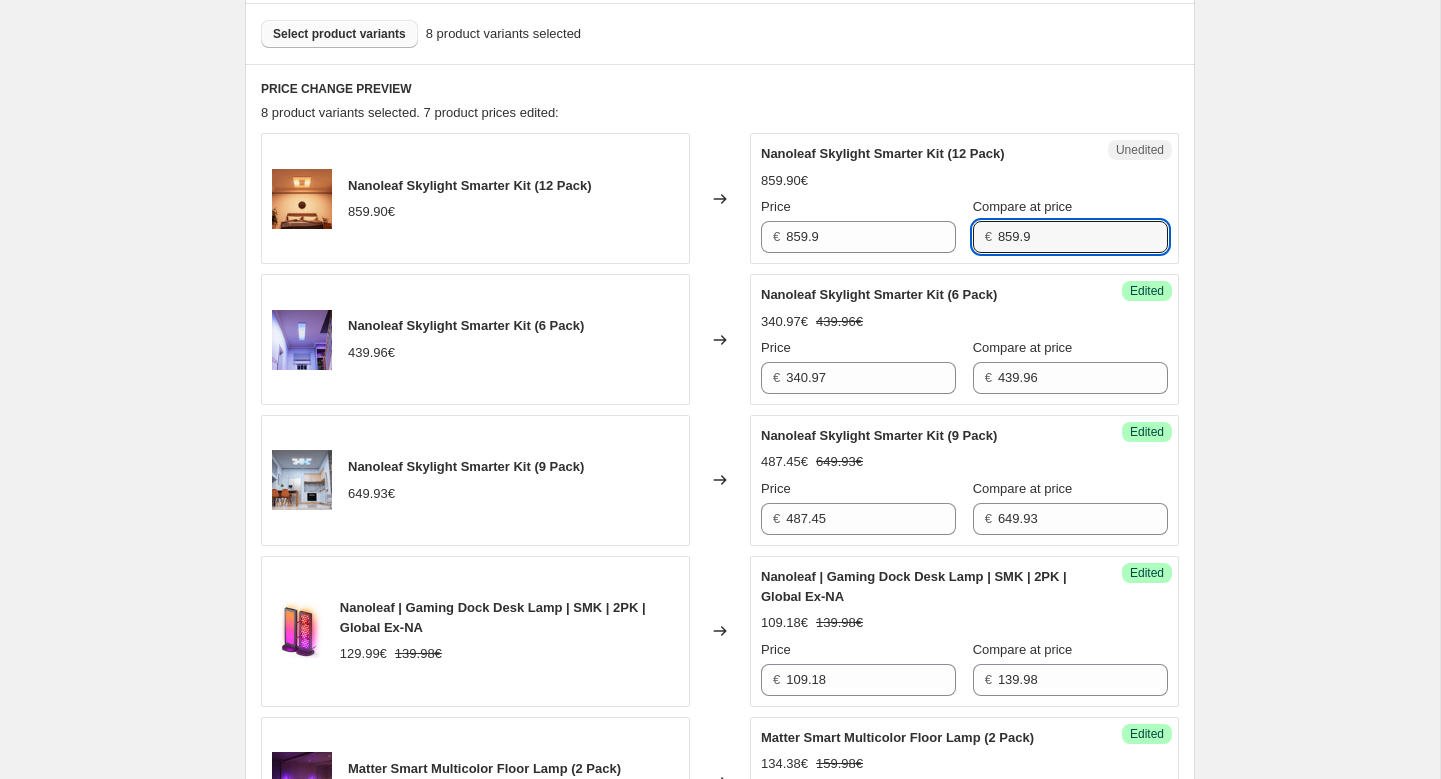 type on "859.9" 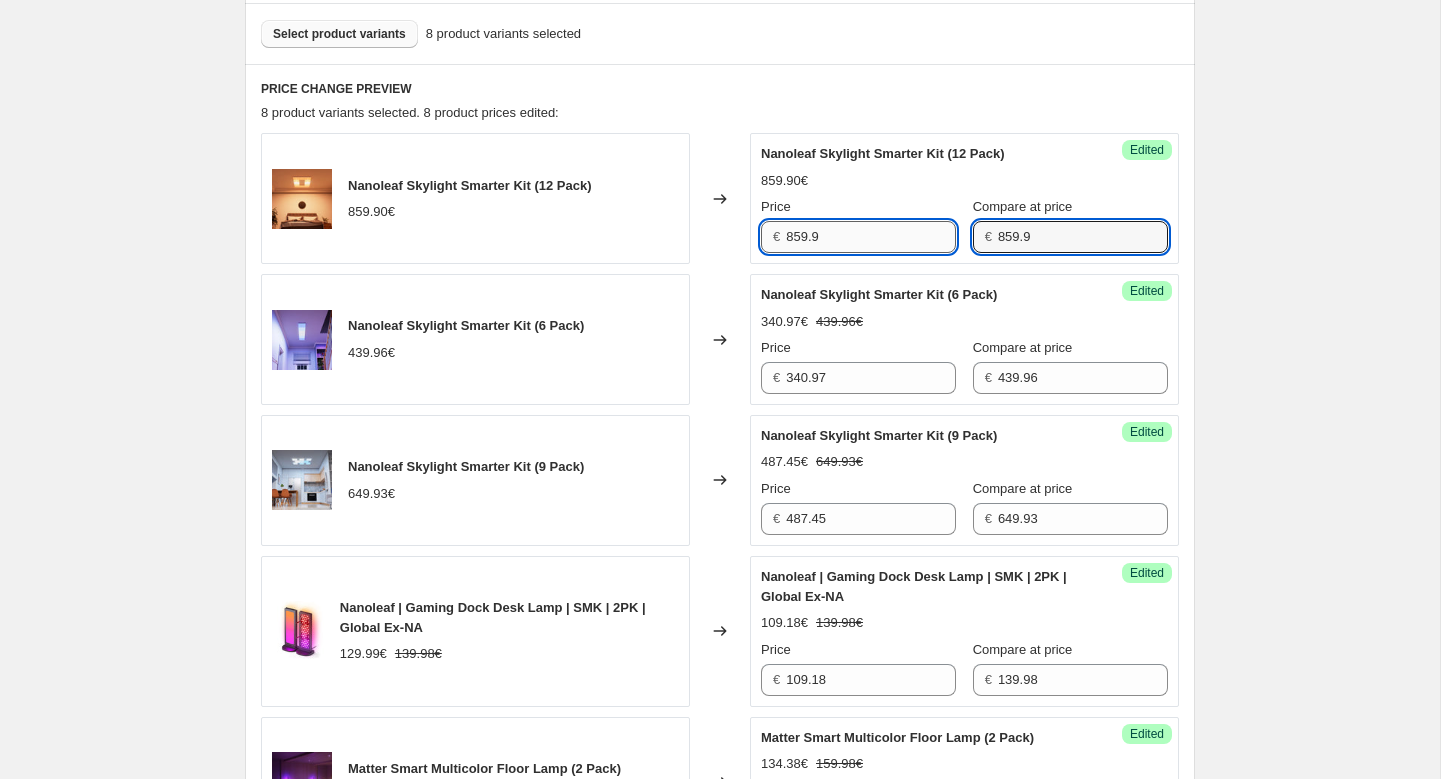 click on "859.9" at bounding box center (871, 237) 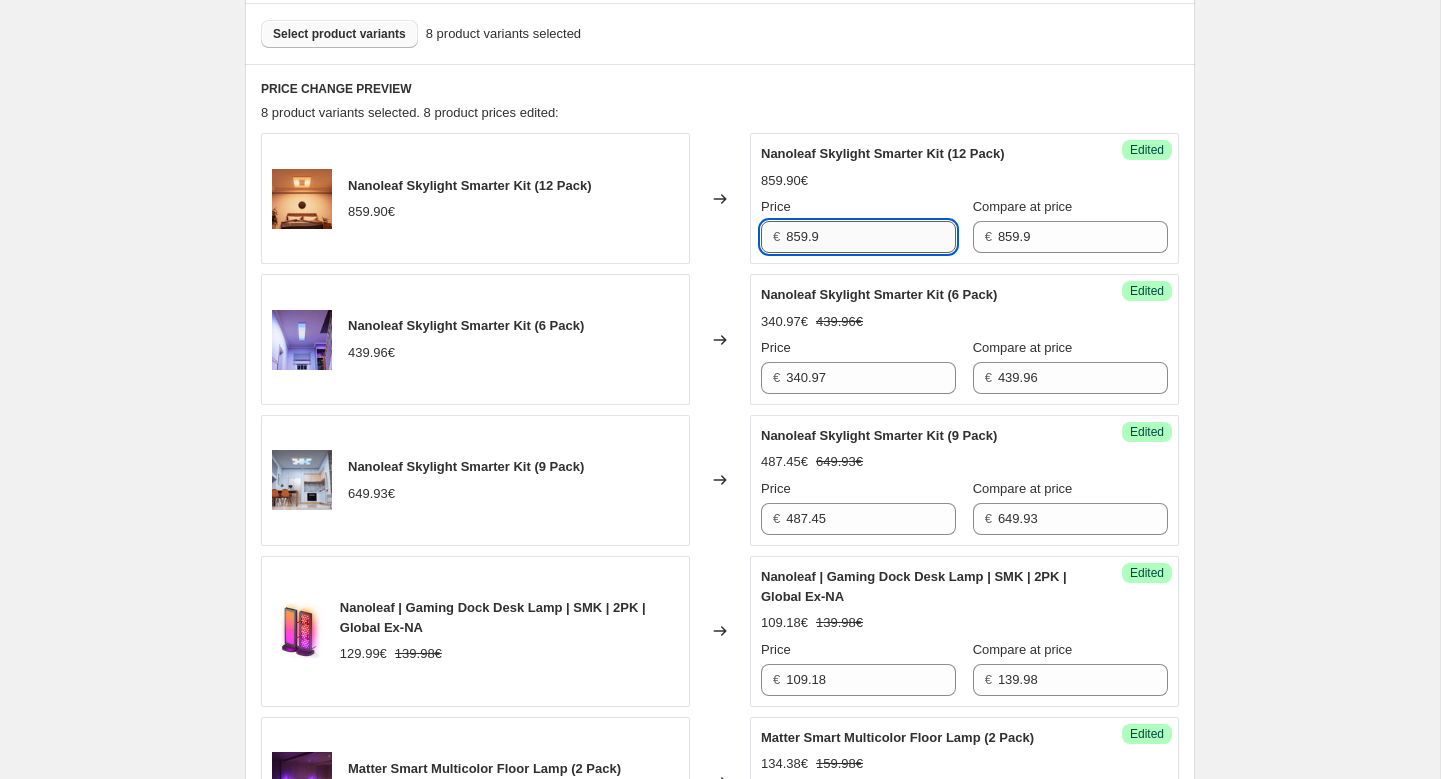 paste on "623.43" 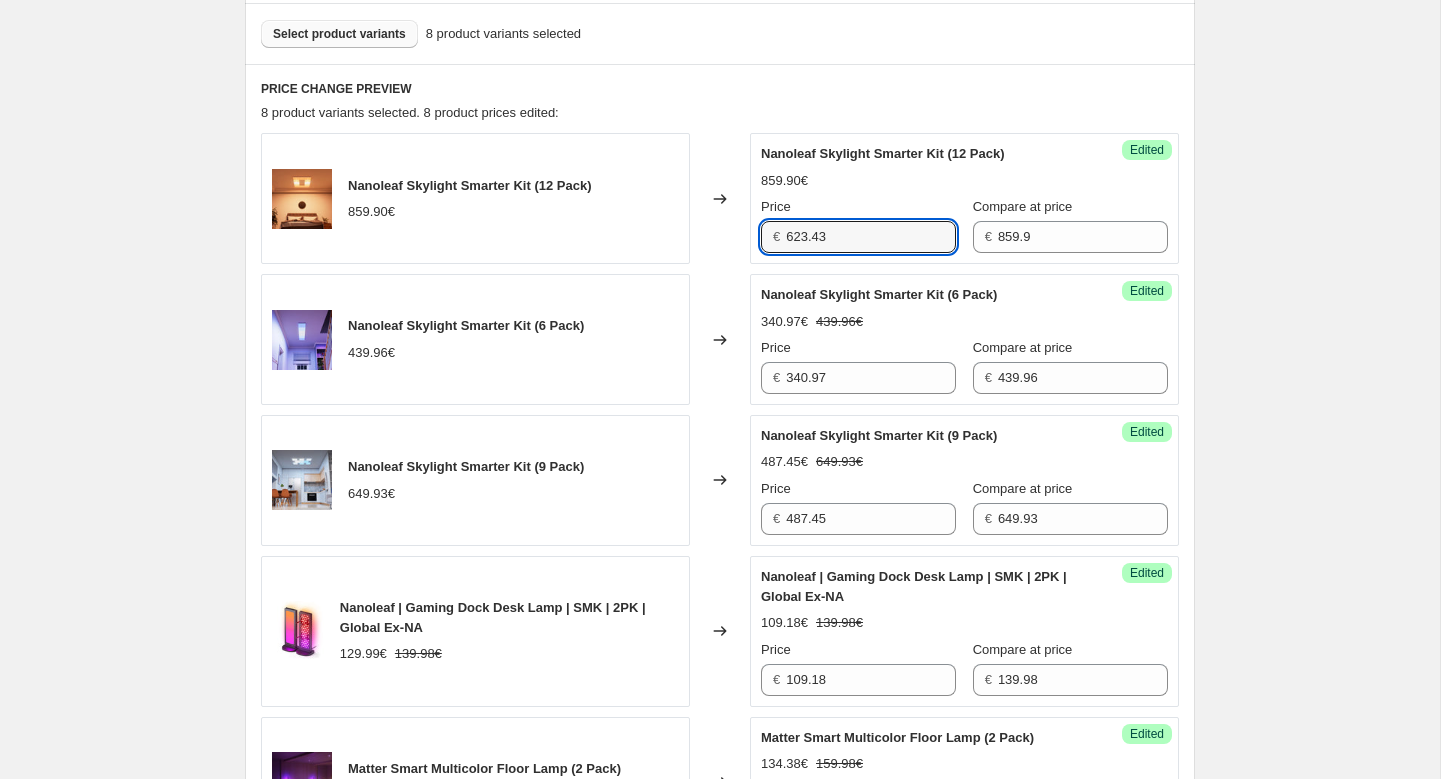 type on "623.43" 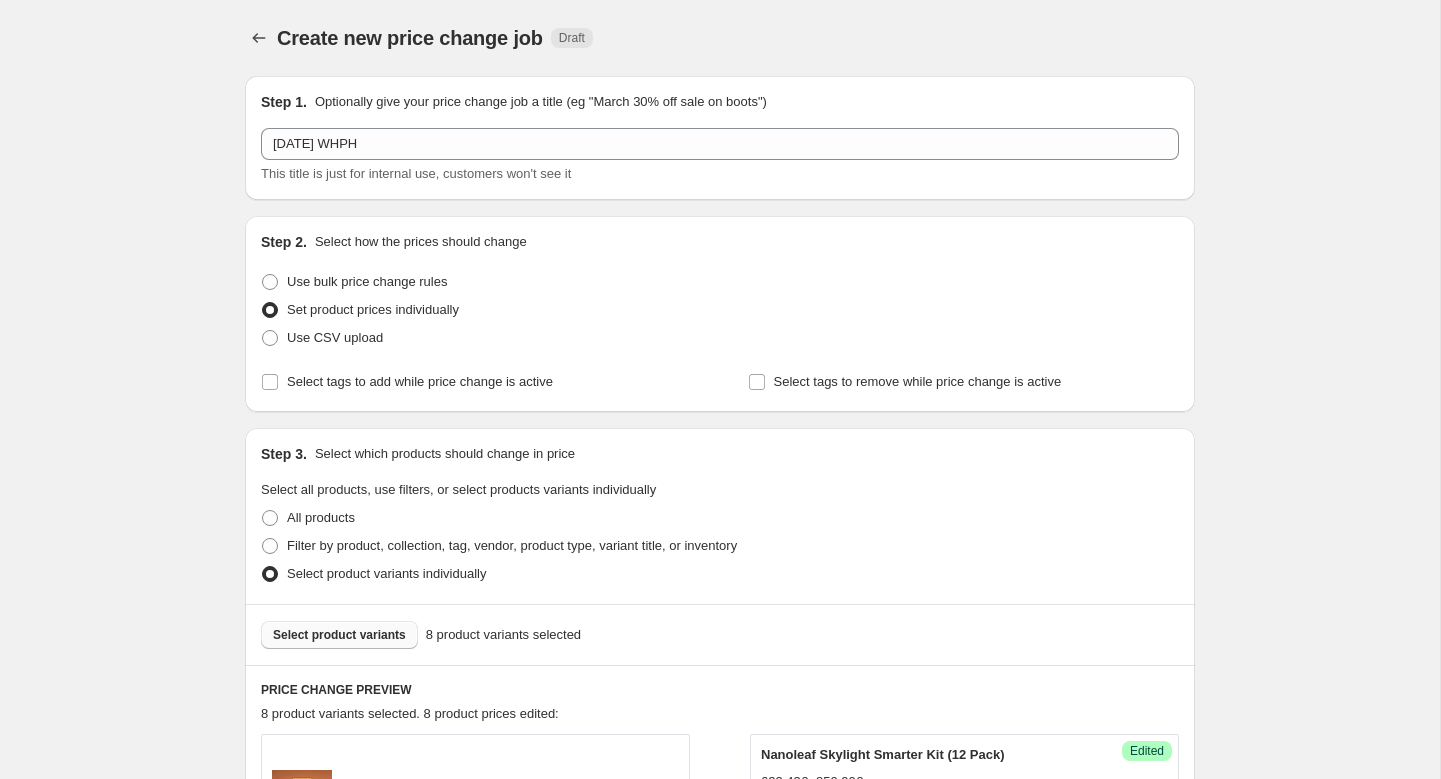scroll, scrollTop: 1474, scrollLeft: 0, axis: vertical 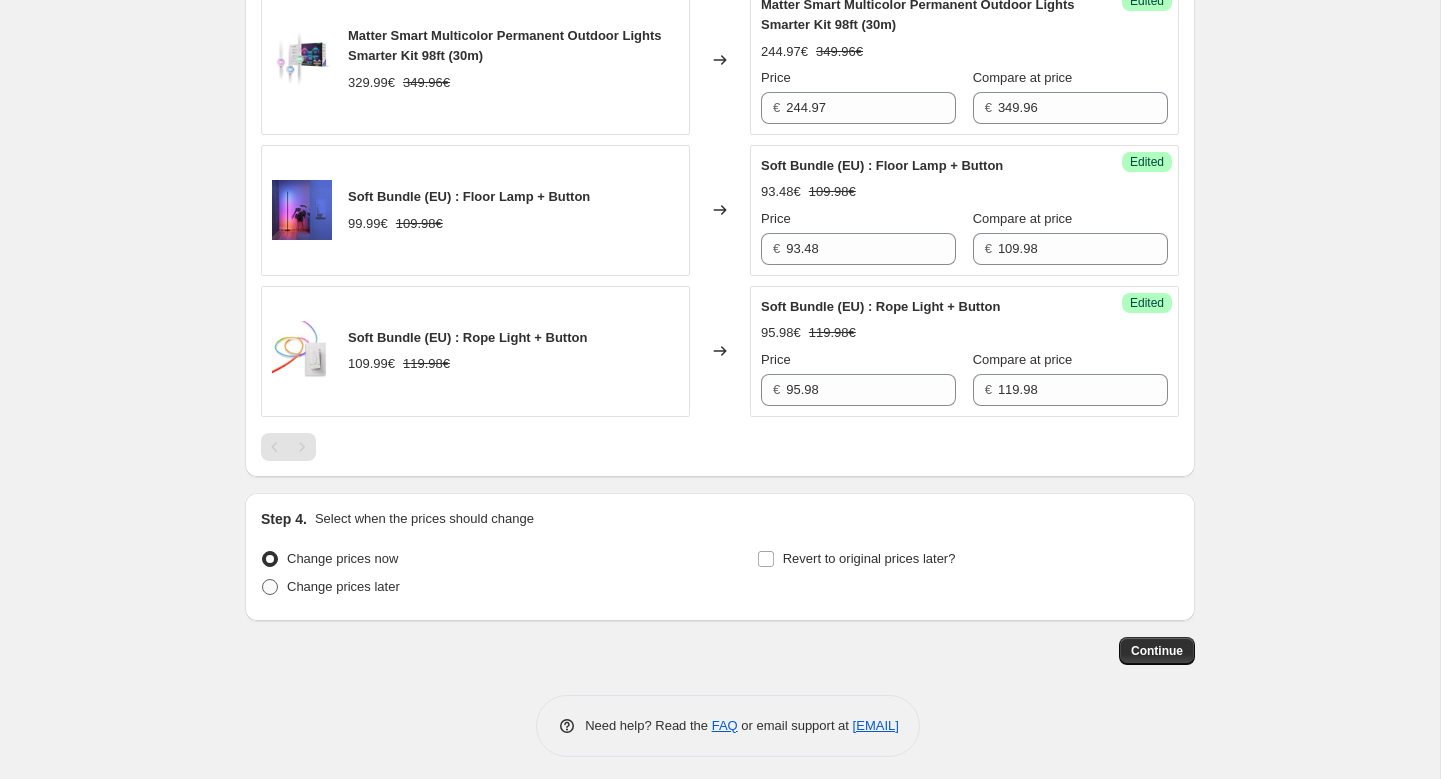 click on "Change prices later" at bounding box center (343, 586) 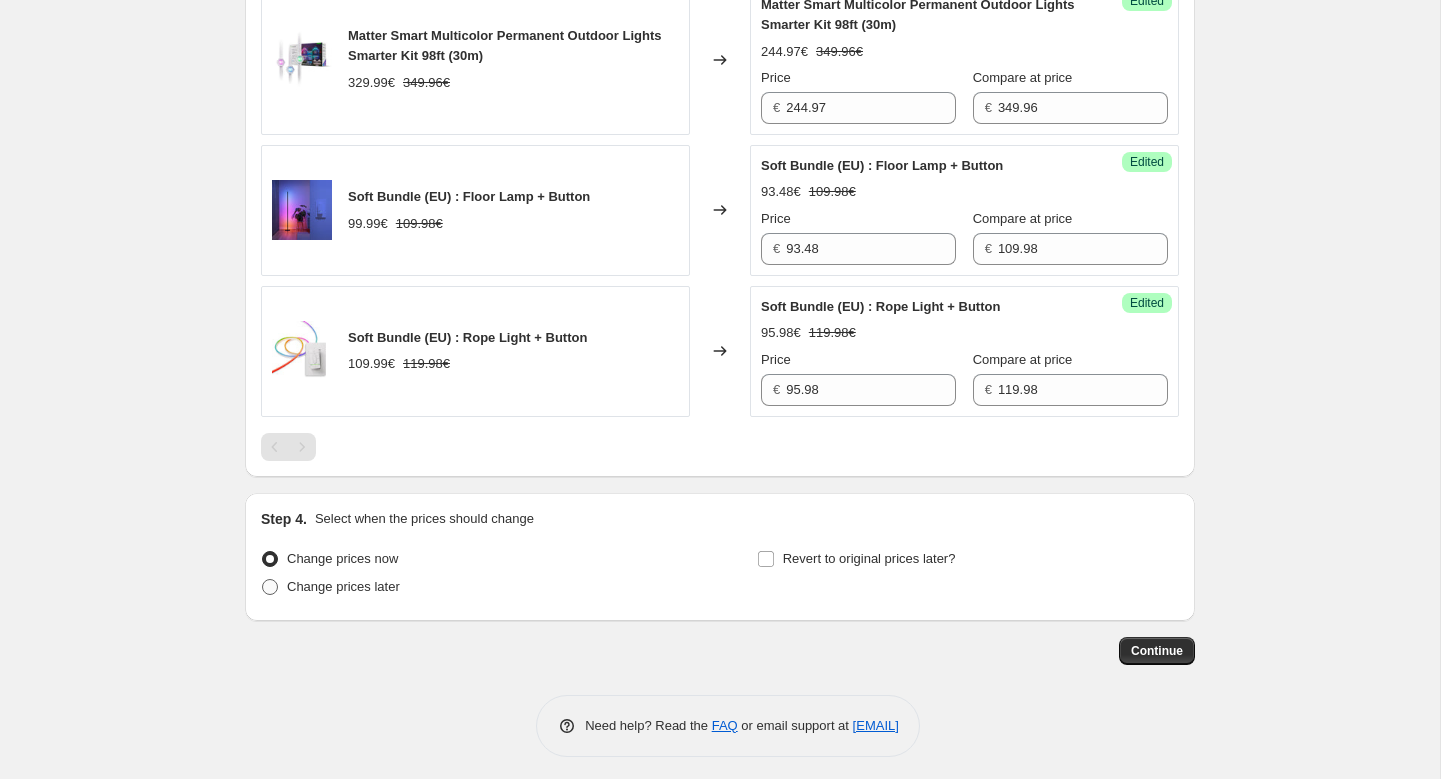 radio on "true" 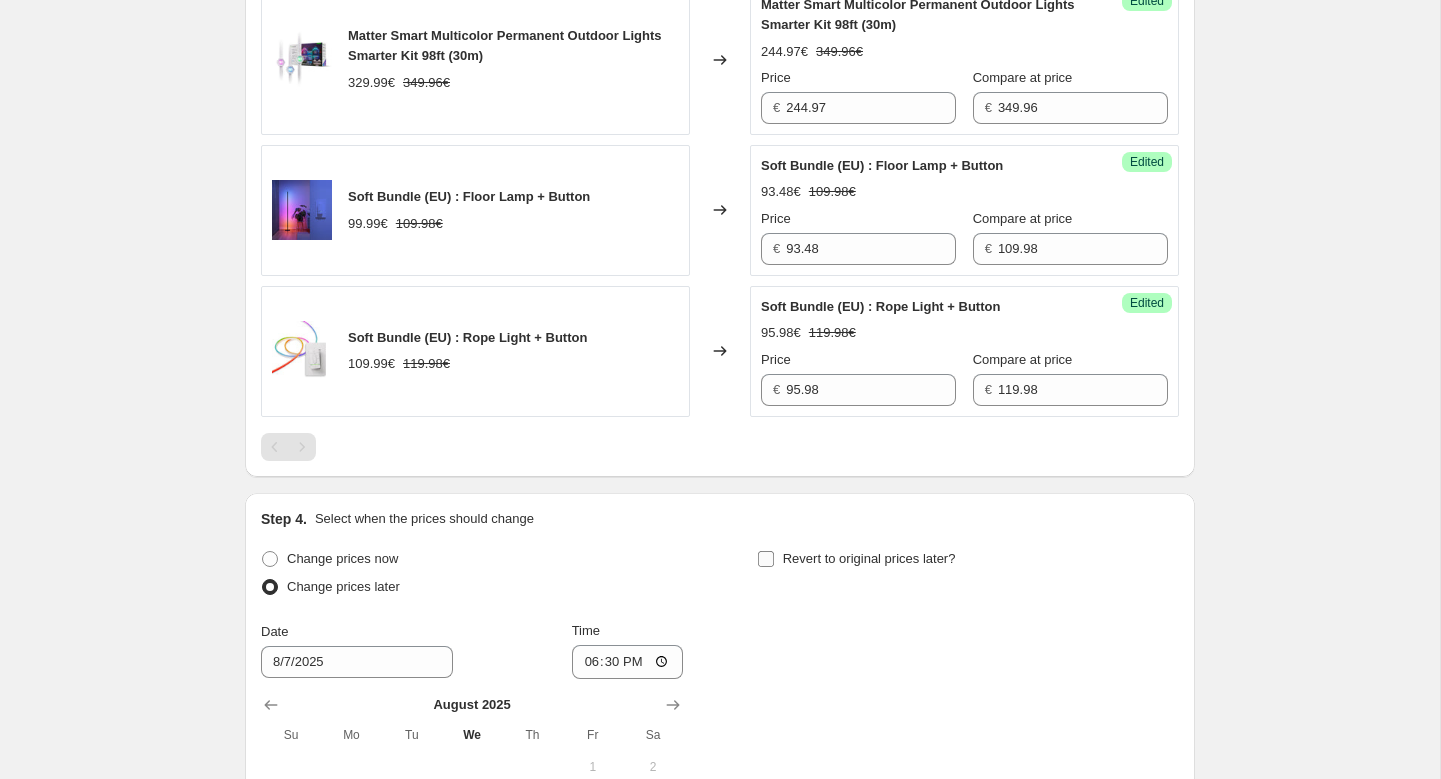 click on "Revert to original prices later?" at bounding box center [766, 559] 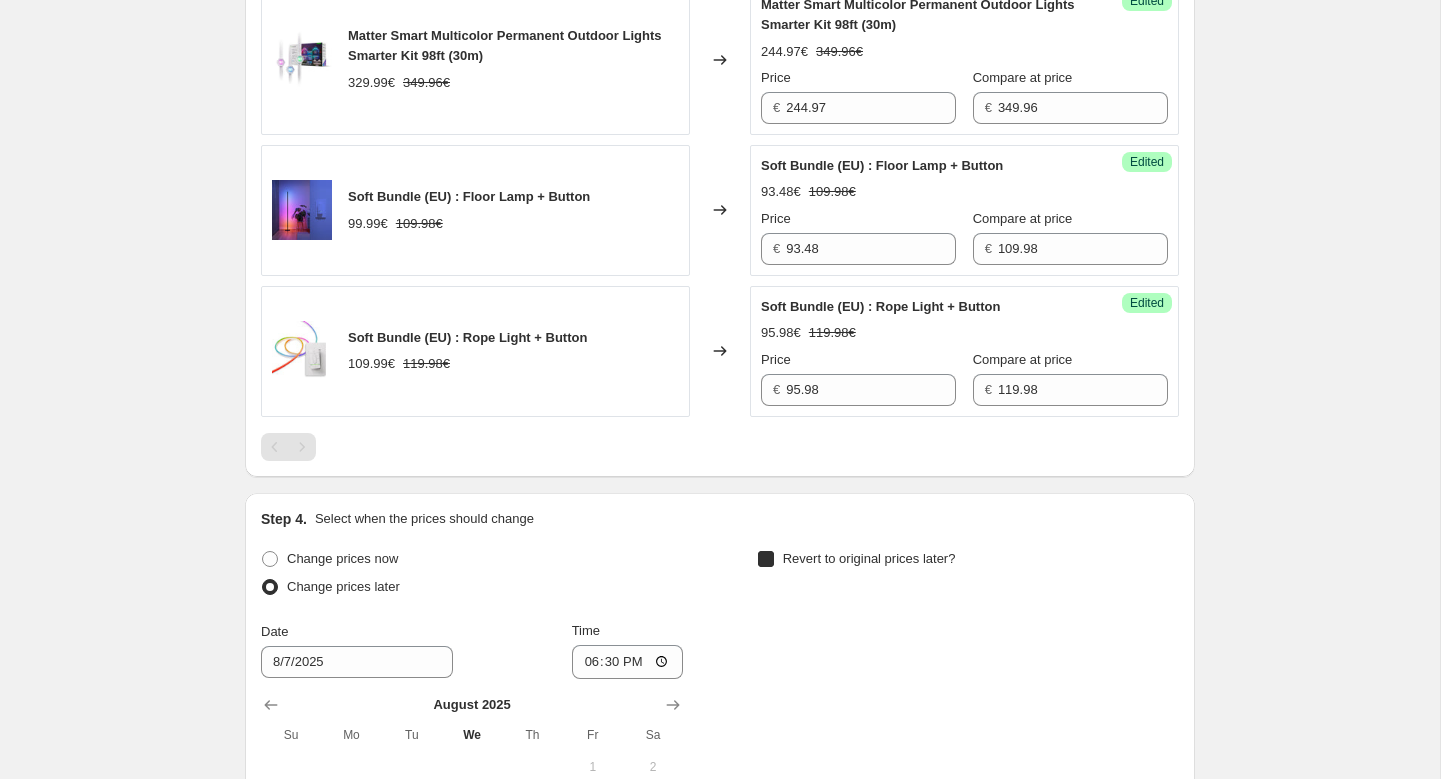 checkbox on "true" 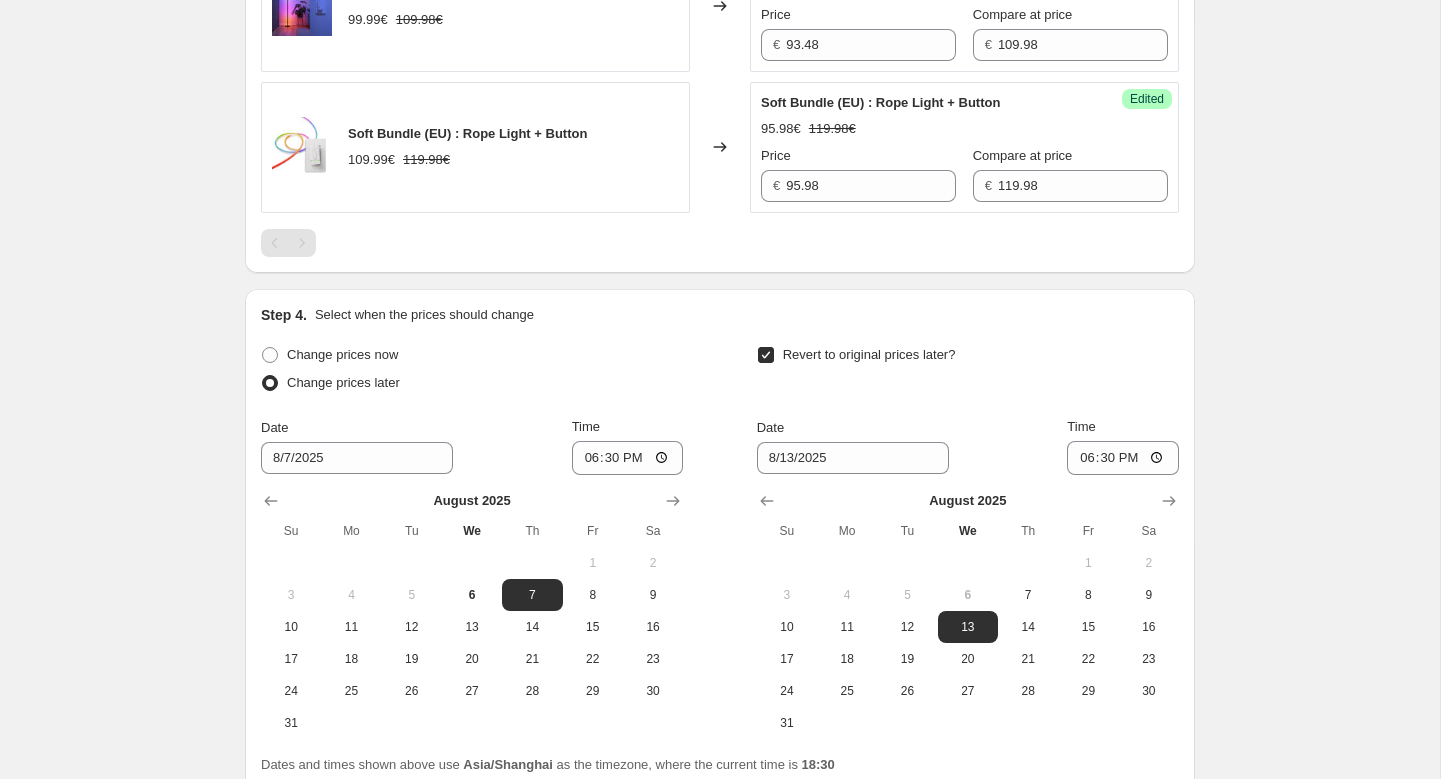 scroll, scrollTop: 1848, scrollLeft: 0, axis: vertical 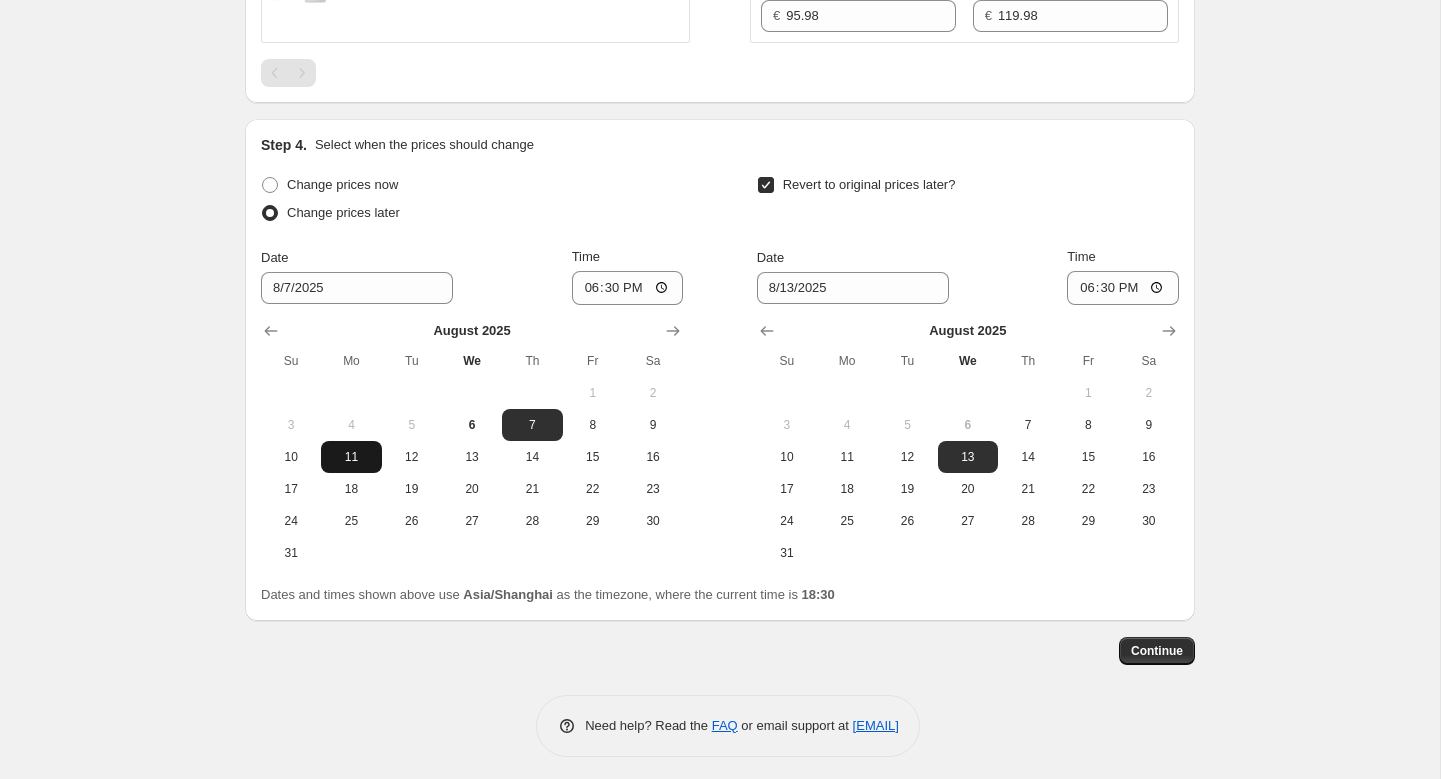 click on "11" at bounding box center [351, 457] 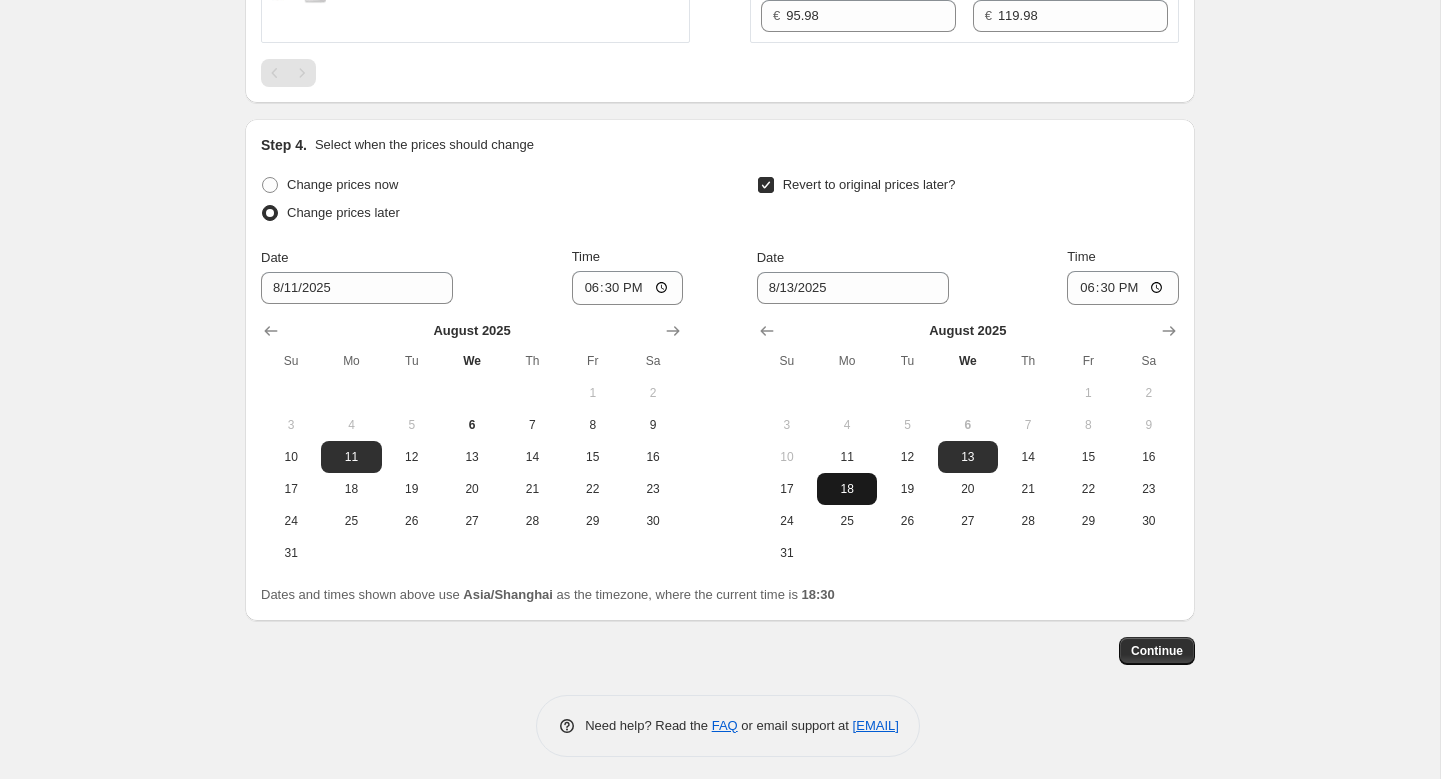 click on "18" at bounding box center (847, 489) 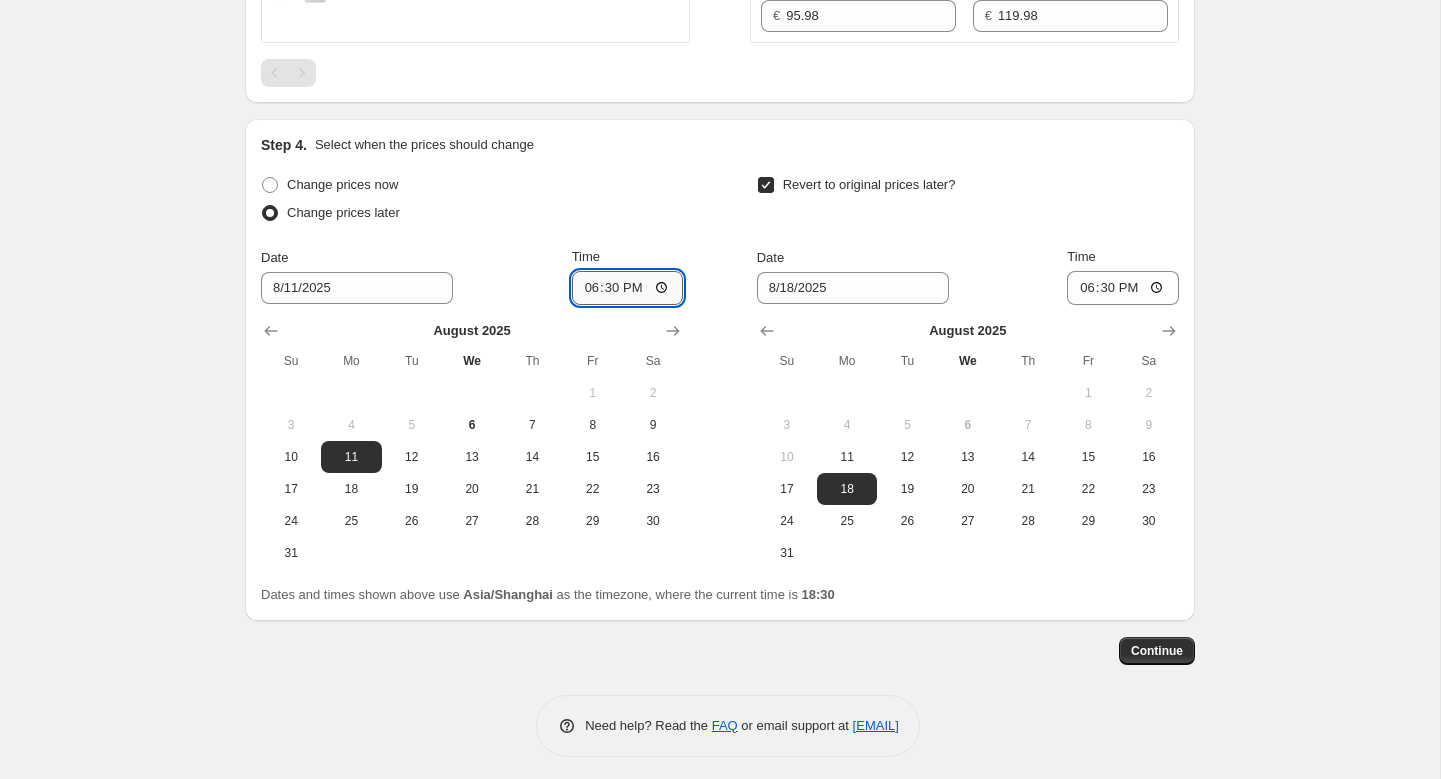 click on "18:30" at bounding box center (628, 288) 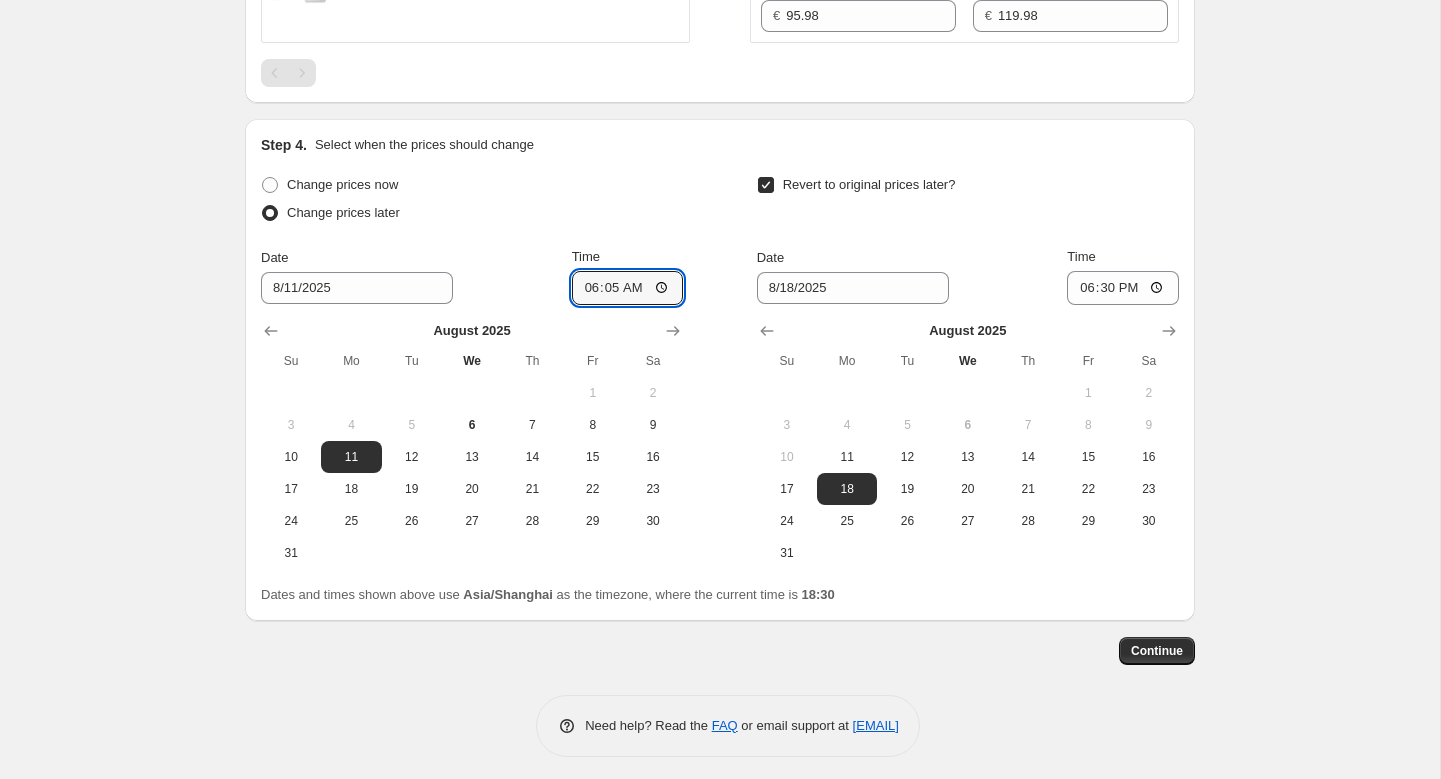 type on "06:50" 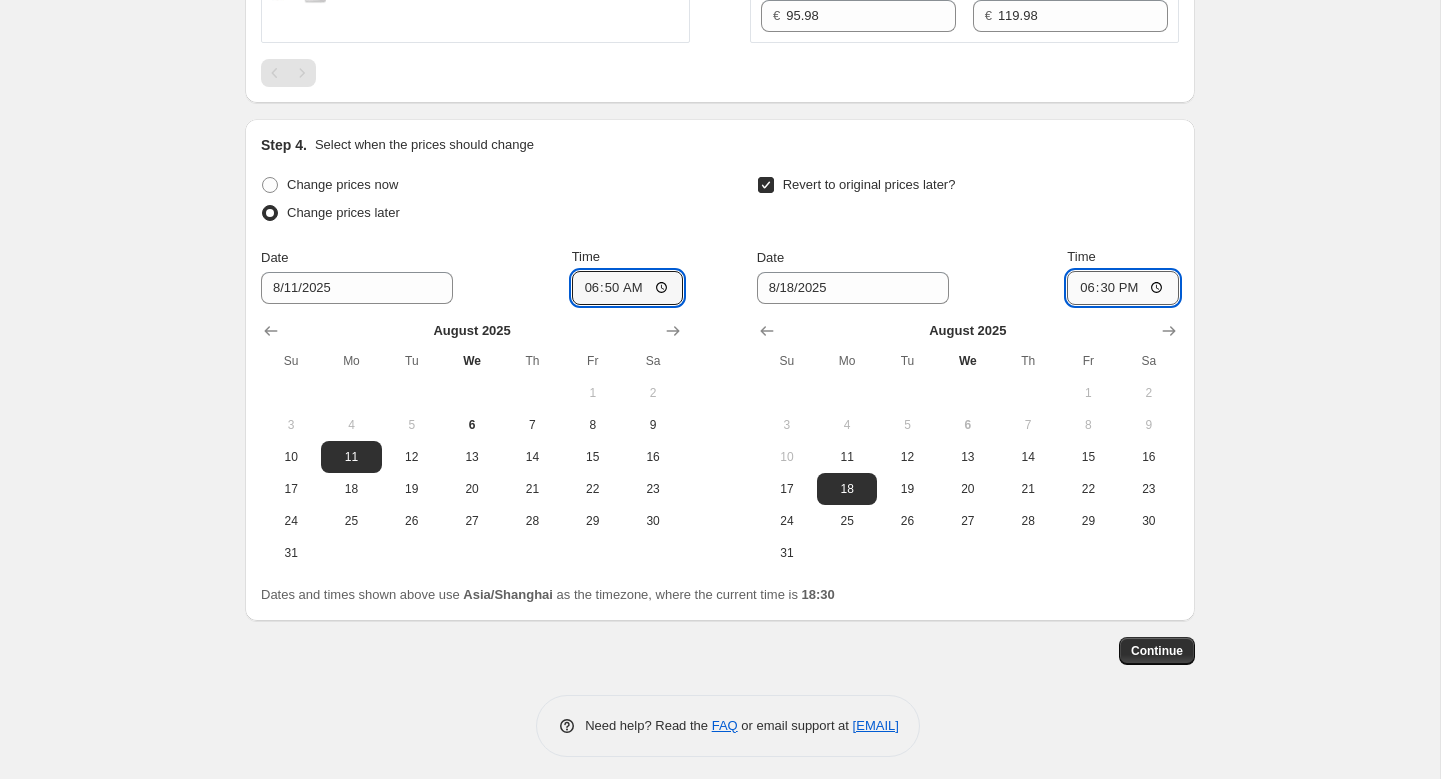 click on "18:30" at bounding box center [1123, 288] 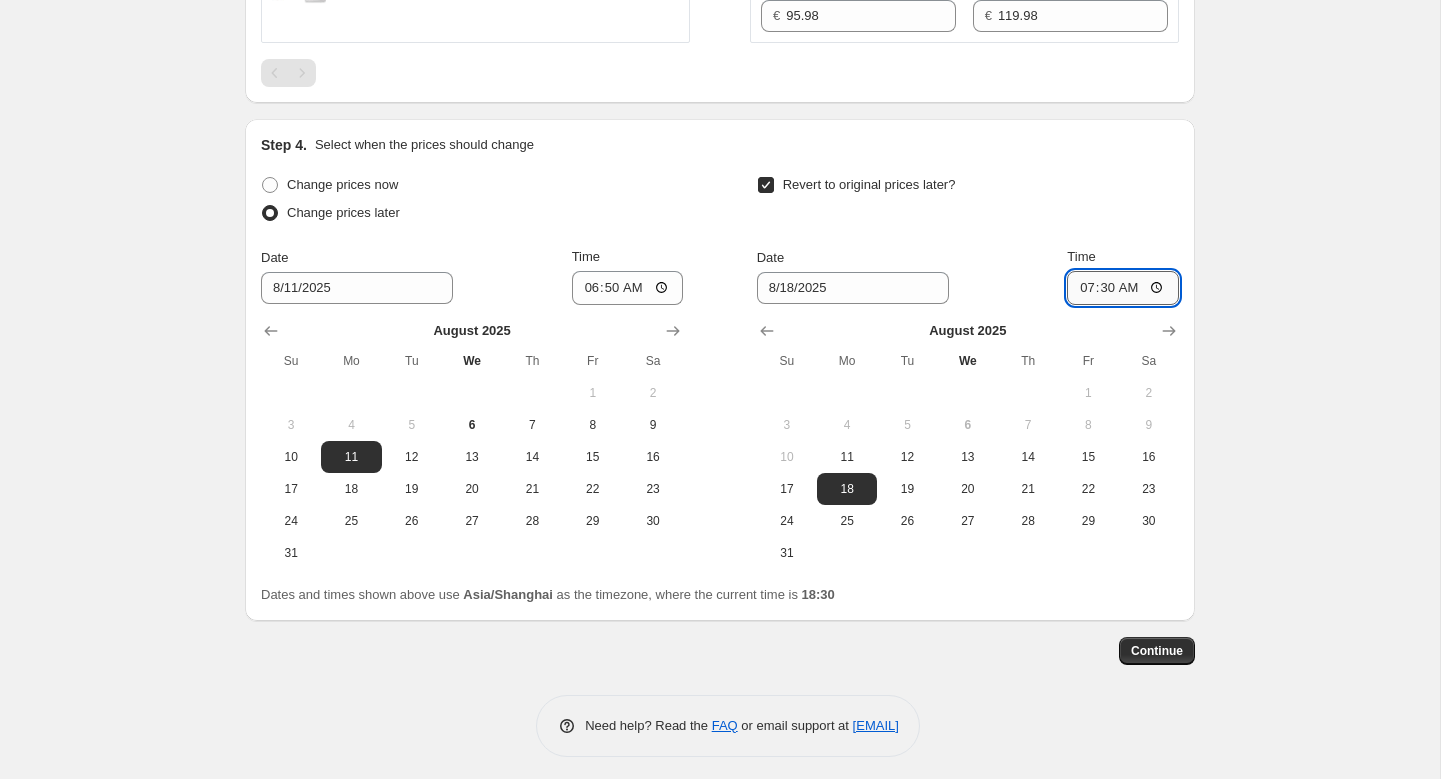 type on "07:00" 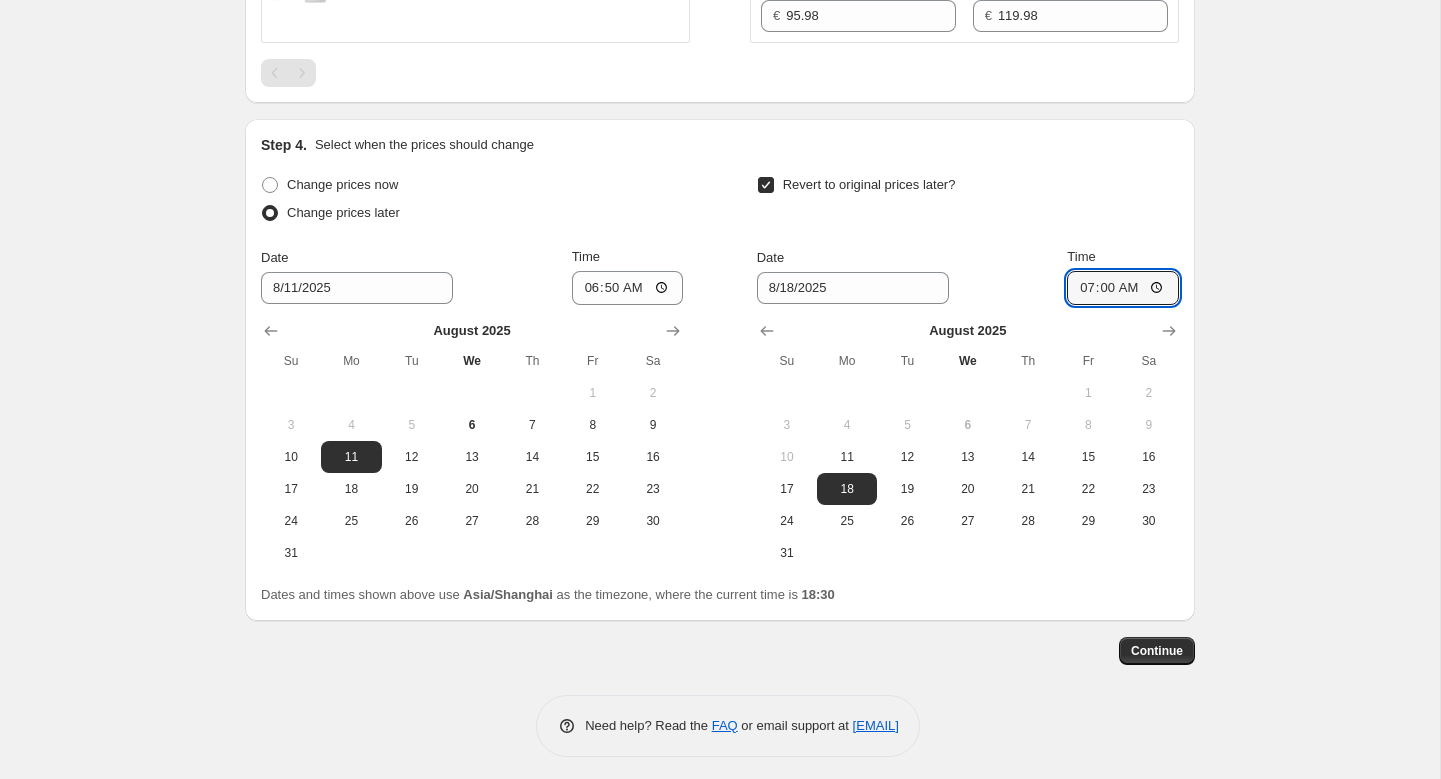 click on "Create new price change job. This page is ready Create new price change job Draft Step 1. Optionally give your price change job a title (eg "March 30% off sale on boots") [DATE] WHPH This title is just for internal use, customers won't see it Step 2. Select how the prices should change Use bulk price change rules Set product prices individually Use CSV upload Select tags to add while price change is active Select tags to remove while price change is active Step 3. Select which products should change in price Select all products, use filters, or select products variants individually All products Filter by product, collection, tag, vendor, product type, variant title, or inventory Select product variants individually Select product variants 8   product variants selected PRICE CHANGE PREVIEW 8 product variants selected. 8 product prices edited: Nanoleaf Skylight Smarter Kit (12 Pack) 859.90€ Changed to Success Edited Nanoleaf Skylight Smarter Kit (12 Pack) 623.43€ 859.90€ Price € 623.43 € €" at bounding box center (720, -531) 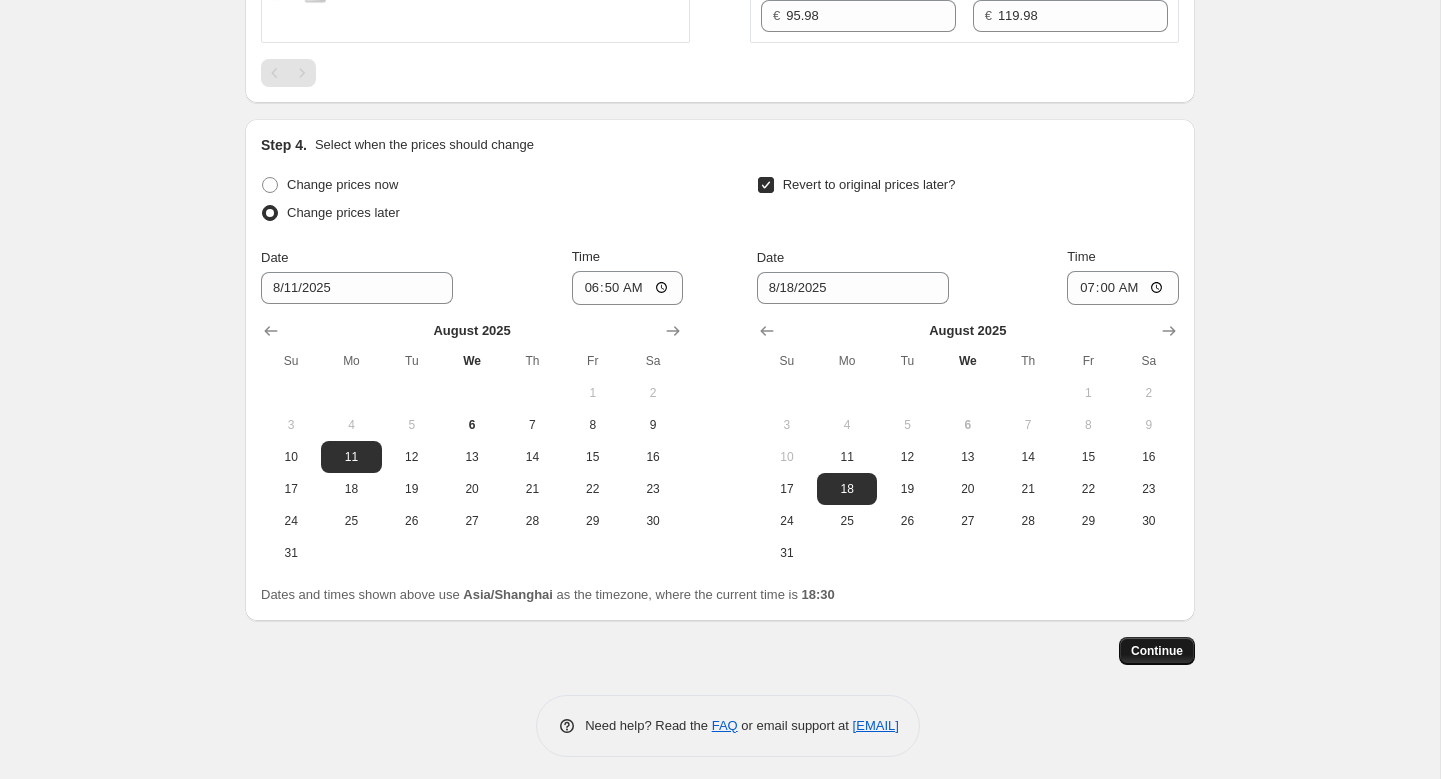 click on "Continue" at bounding box center (1157, 651) 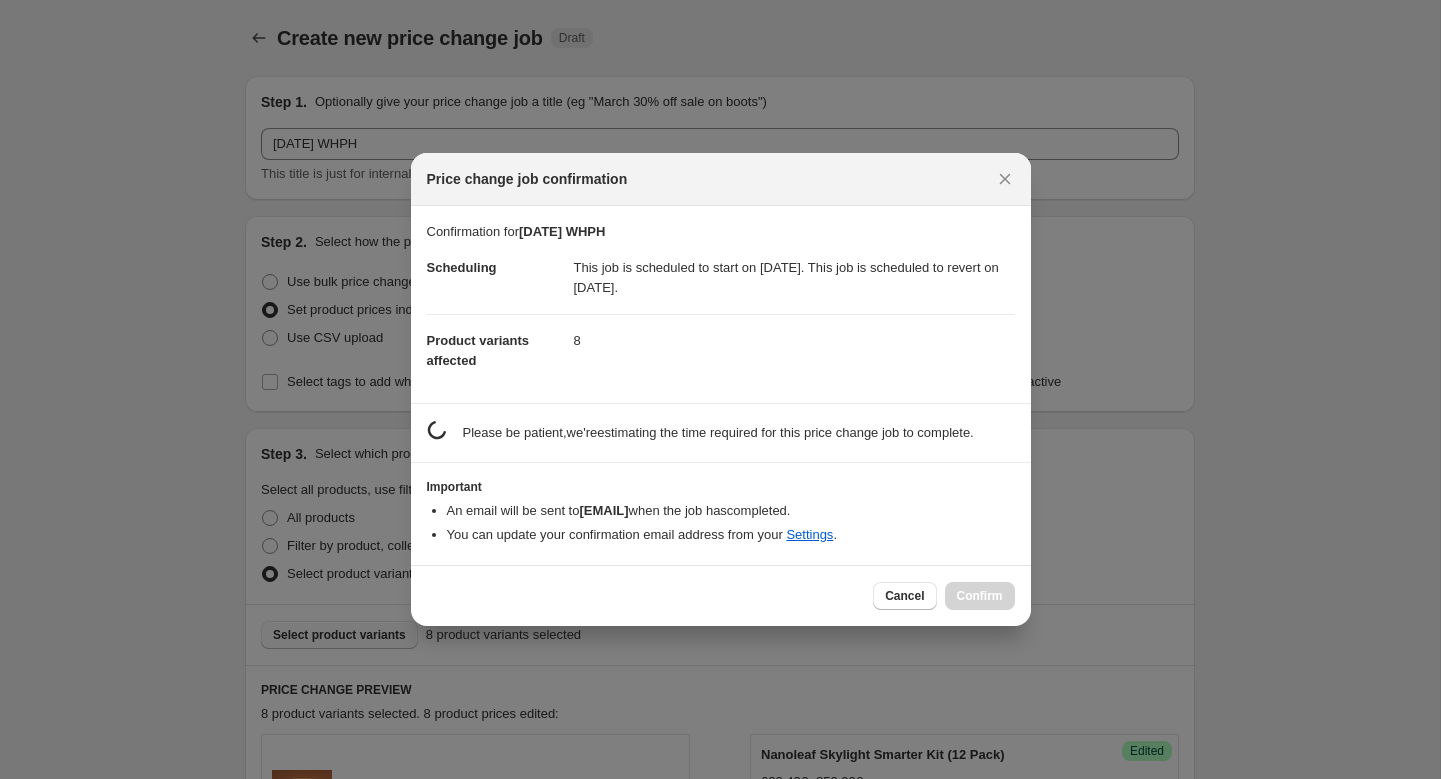 scroll, scrollTop: 0, scrollLeft: 0, axis: both 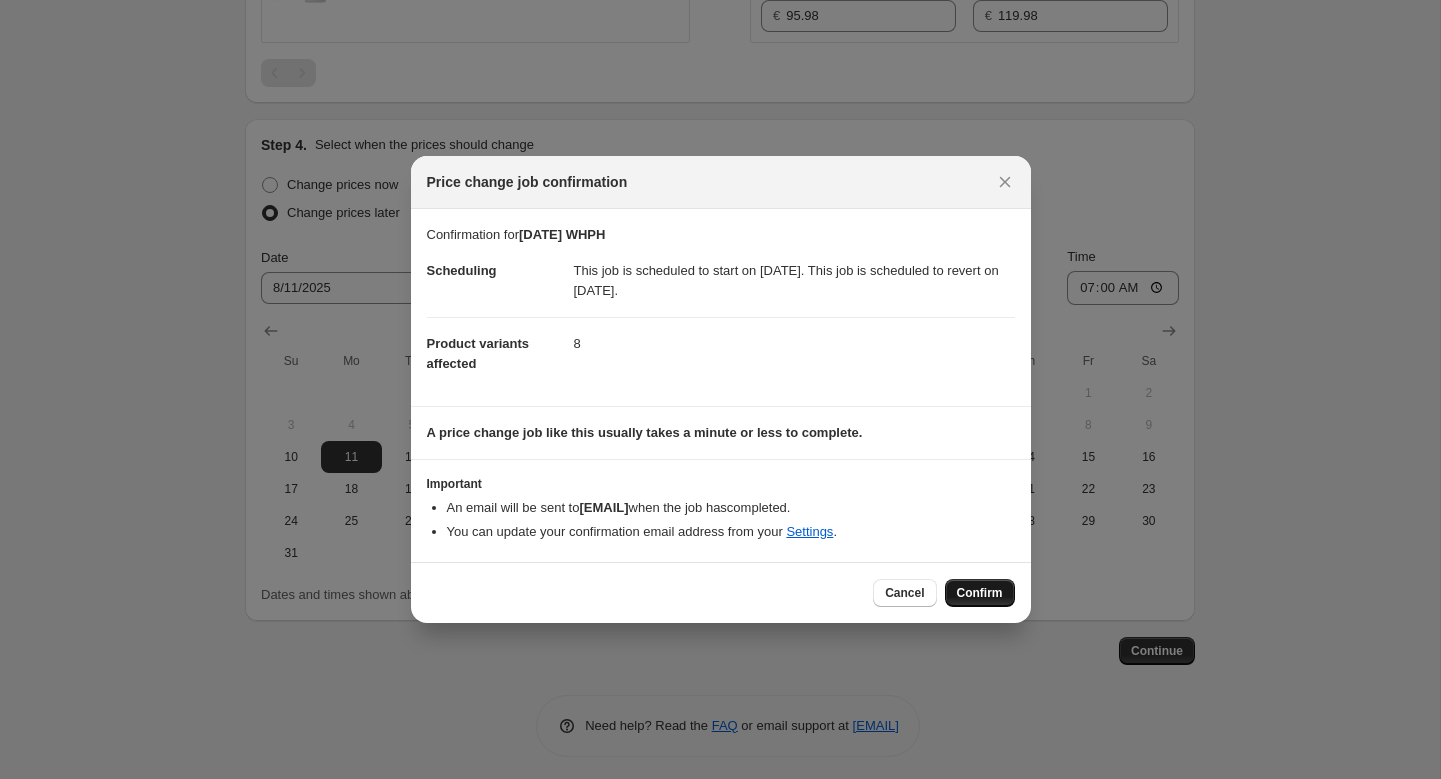 click on "Confirm" at bounding box center (980, 593) 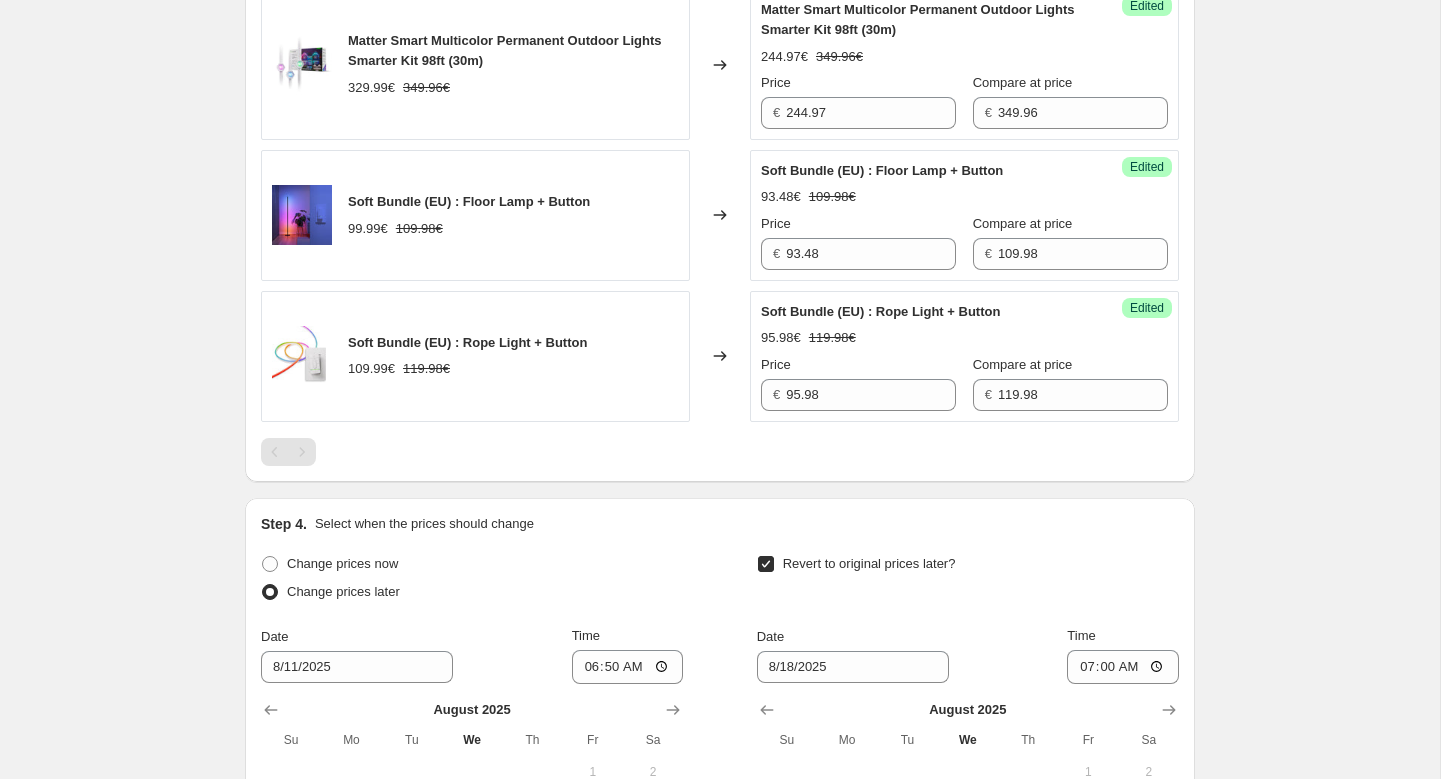 scroll, scrollTop: 1593, scrollLeft: 0, axis: vertical 